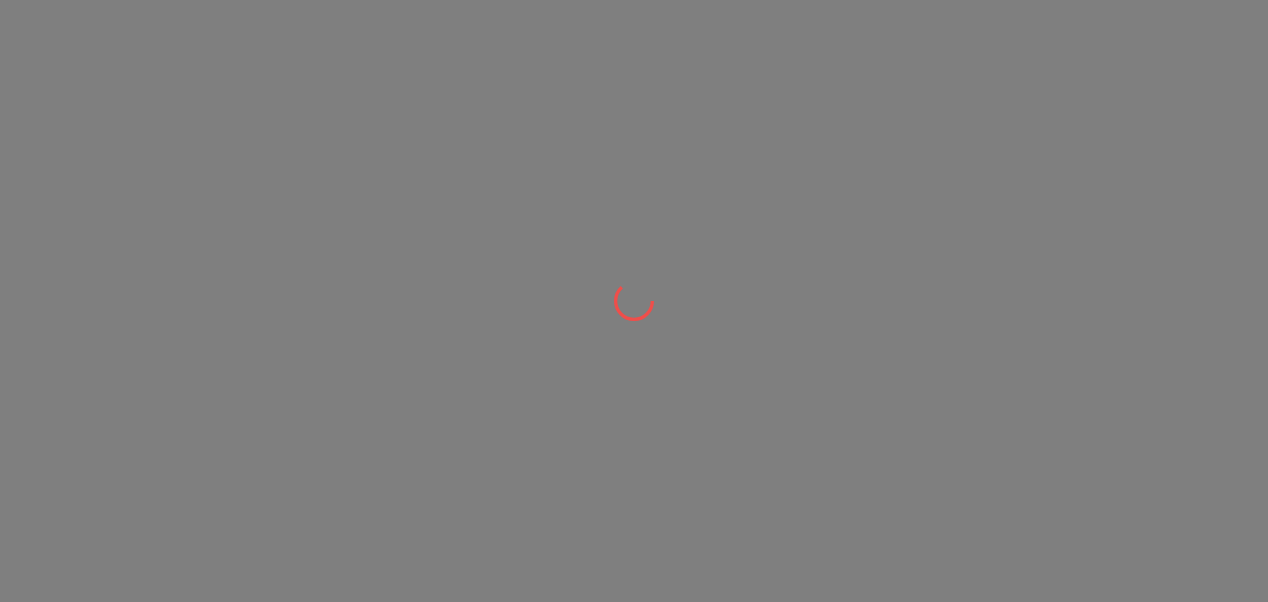 scroll, scrollTop: 0, scrollLeft: 0, axis: both 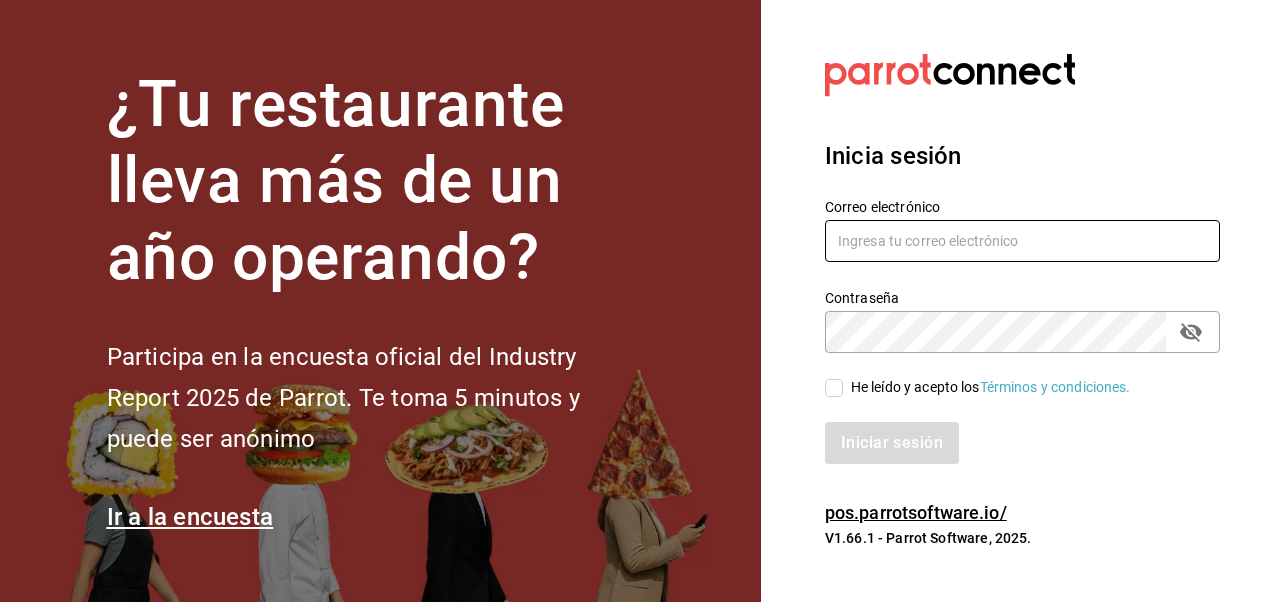 type on "[EMAIL]" 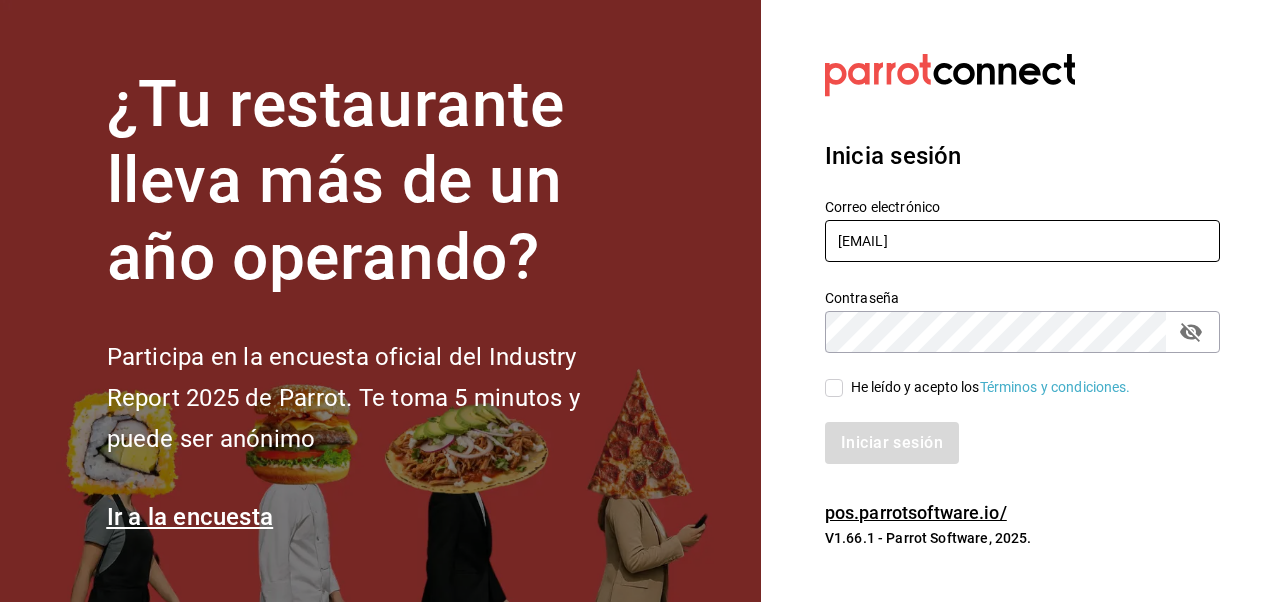 click on "l_davilacuevas@hotmail.com" at bounding box center [1022, 241] 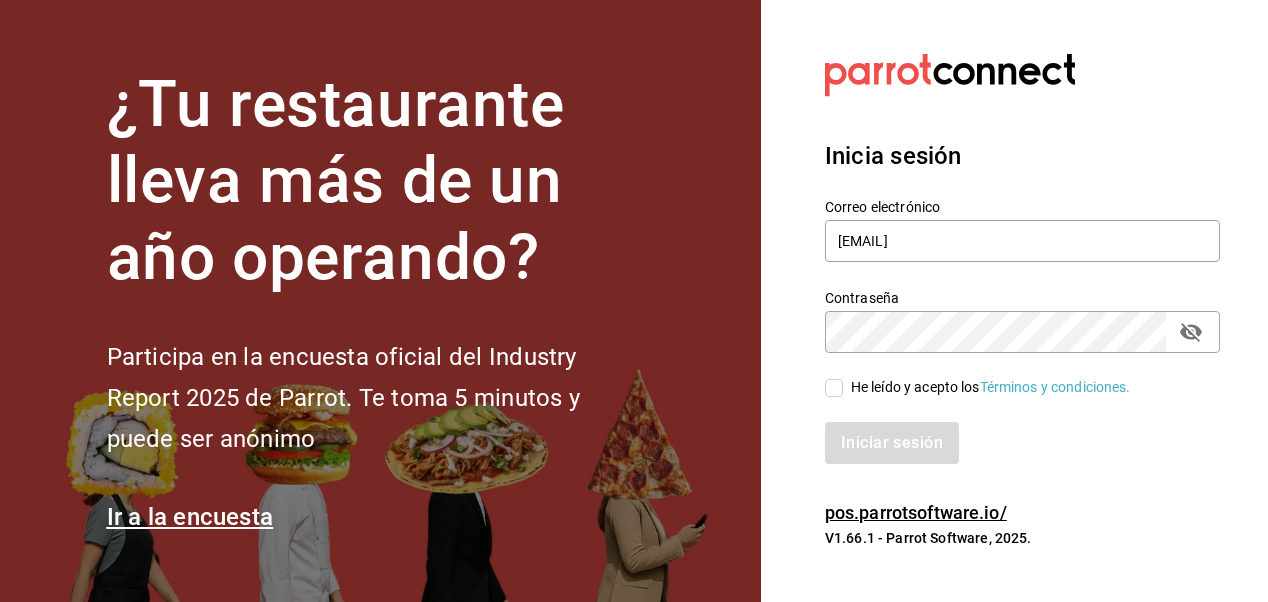 click on "He leído y acepto los  Términos y condiciones." at bounding box center (834, 388) 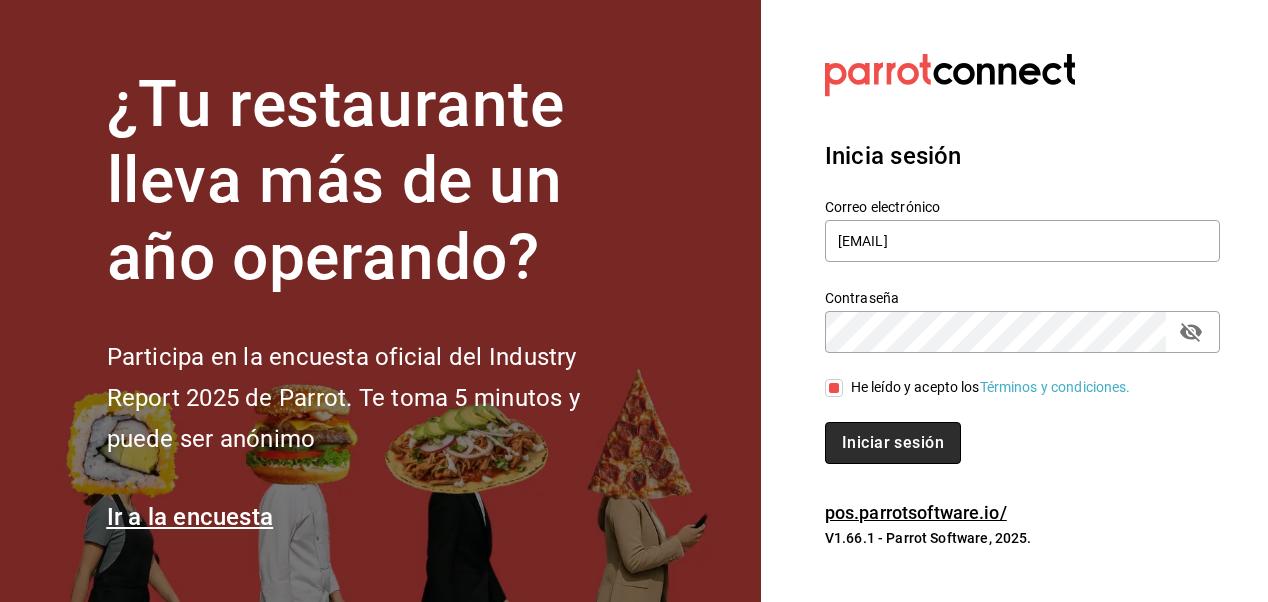 click on "Iniciar sesión" at bounding box center (893, 443) 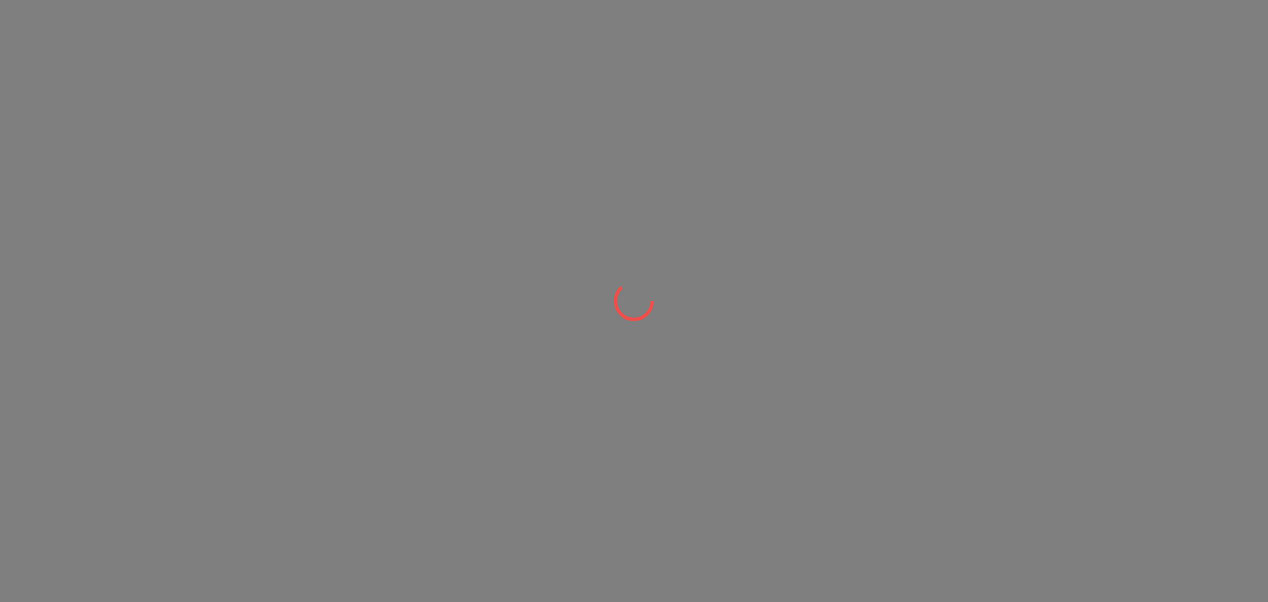 scroll, scrollTop: 0, scrollLeft: 0, axis: both 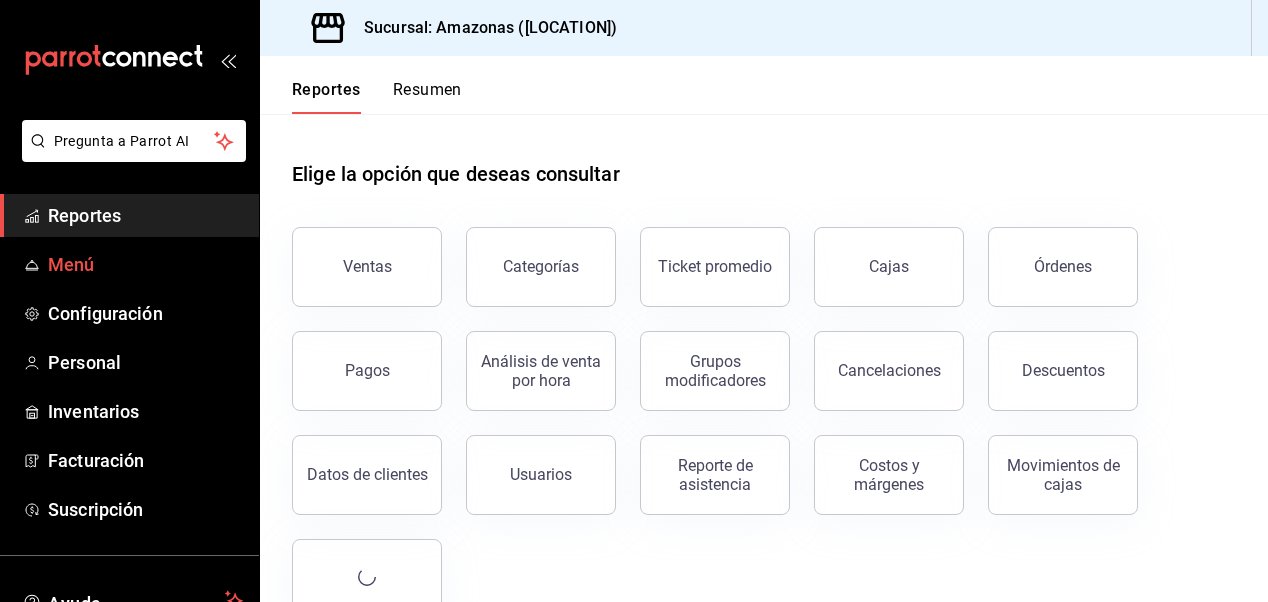 click on "Menú" at bounding box center (145, 264) 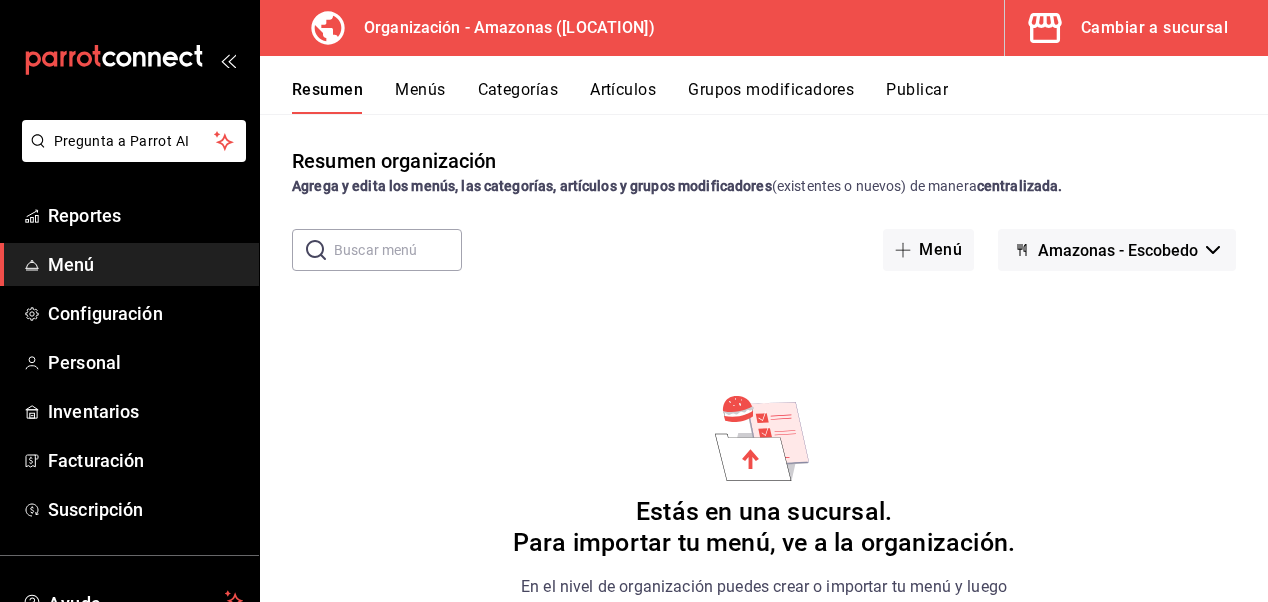 scroll, scrollTop: 0, scrollLeft: 0, axis: both 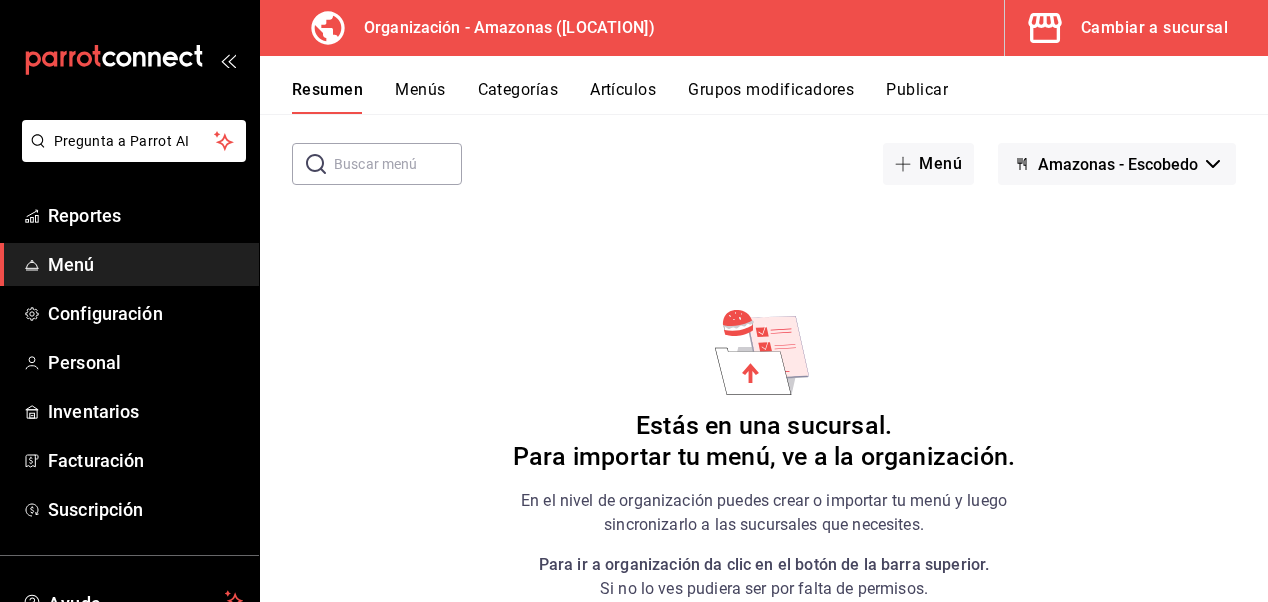 click on "Menús" at bounding box center [420, 97] 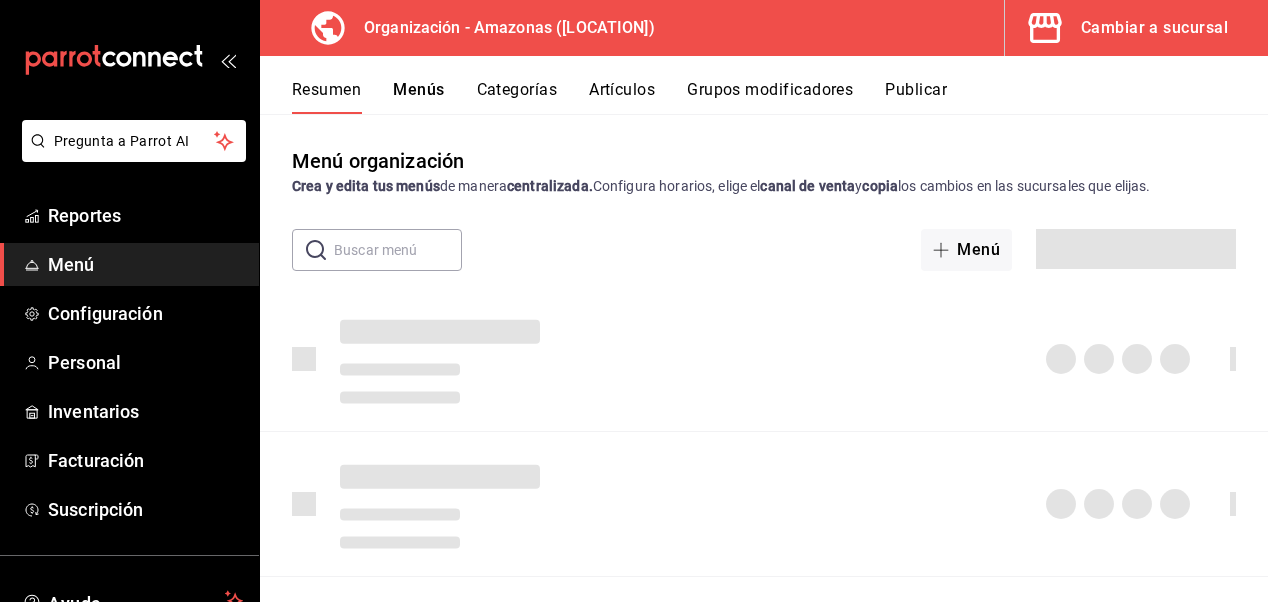 click on "Menús" at bounding box center (418, 97) 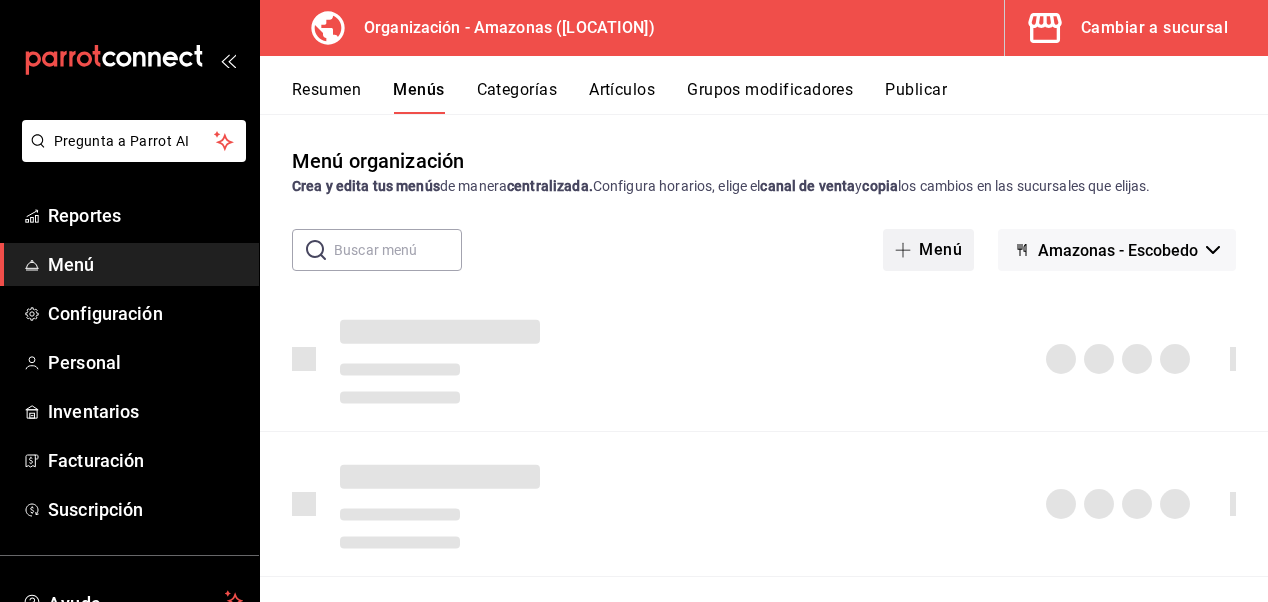 click on "Menú" at bounding box center (928, 250) 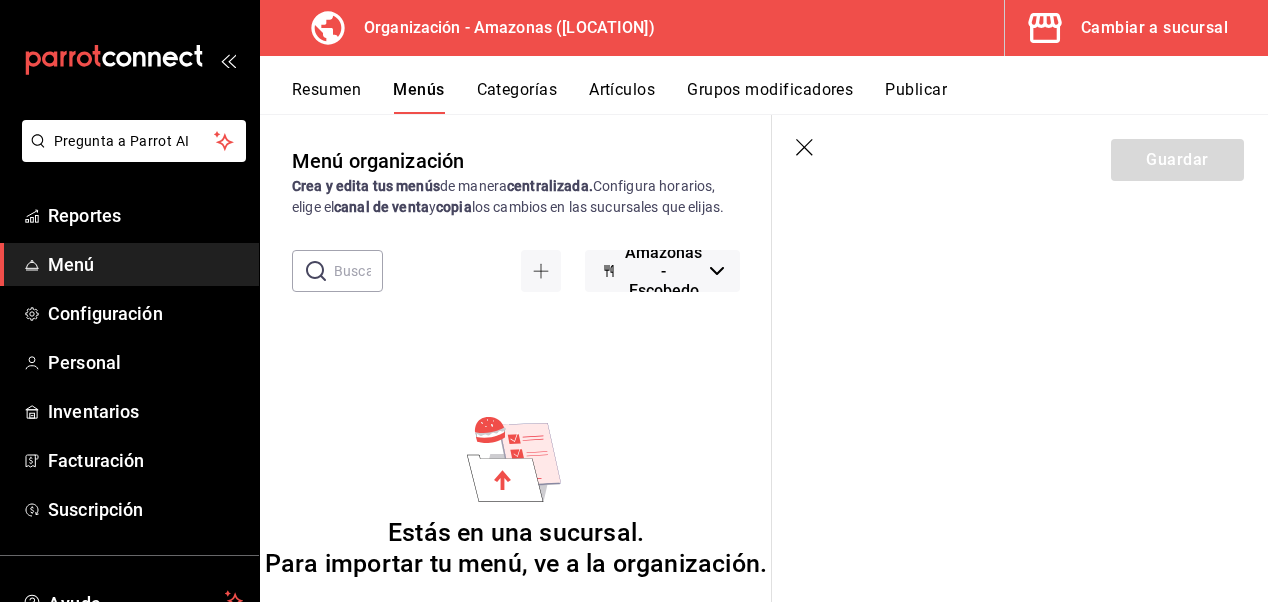 scroll, scrollTop: 110, scrollLeft: 0, axis: vertical 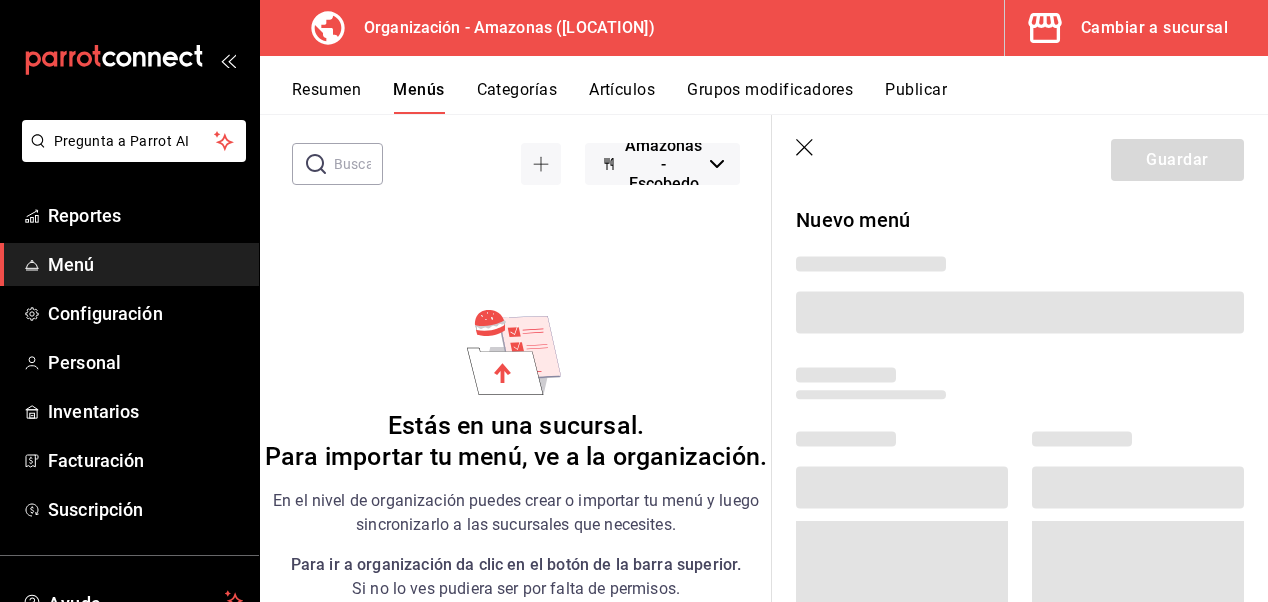 click 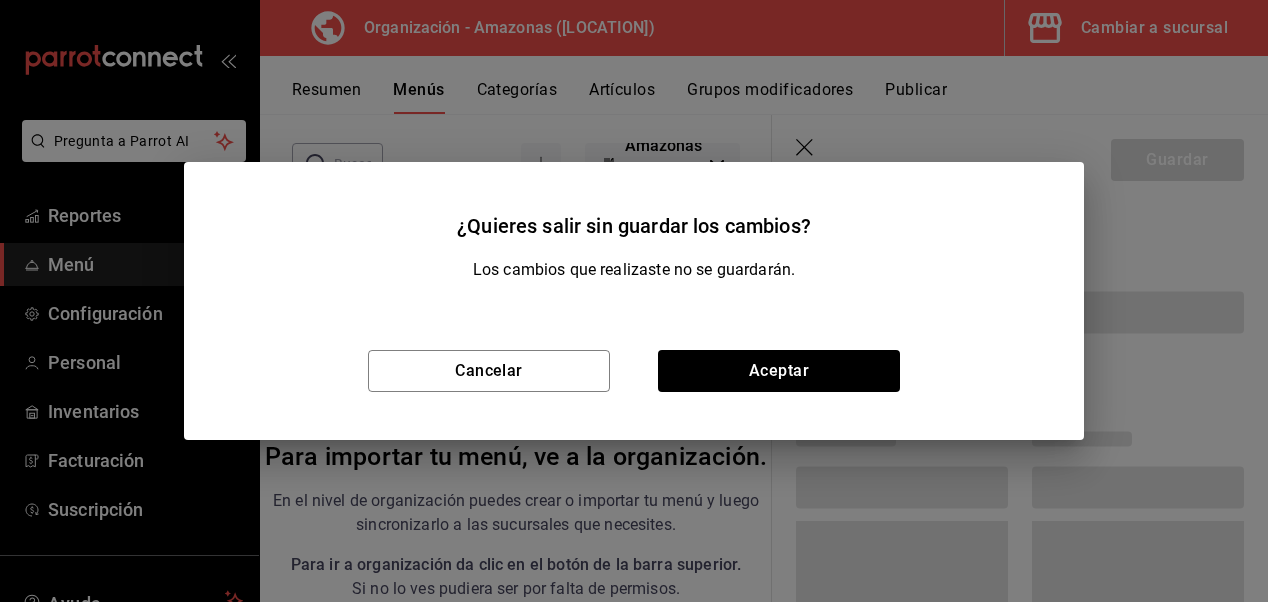 scroll, scrollTop: 0, scrollLeft: 0, axis: both 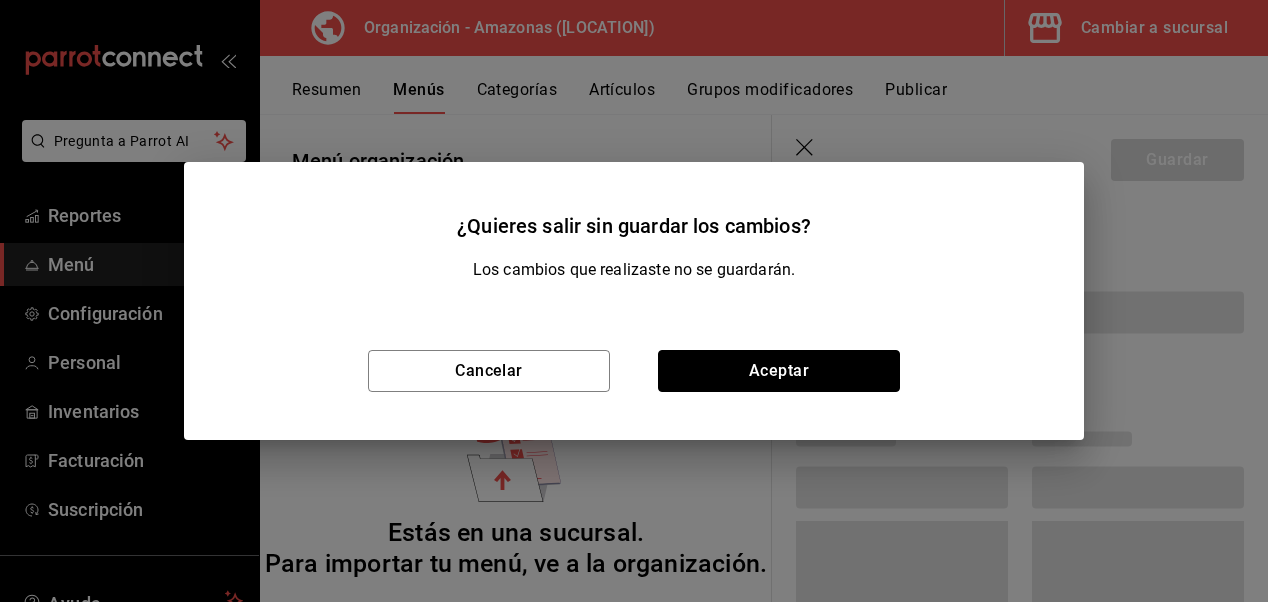 click on "Aceptar" at bounding box center (779, 371) 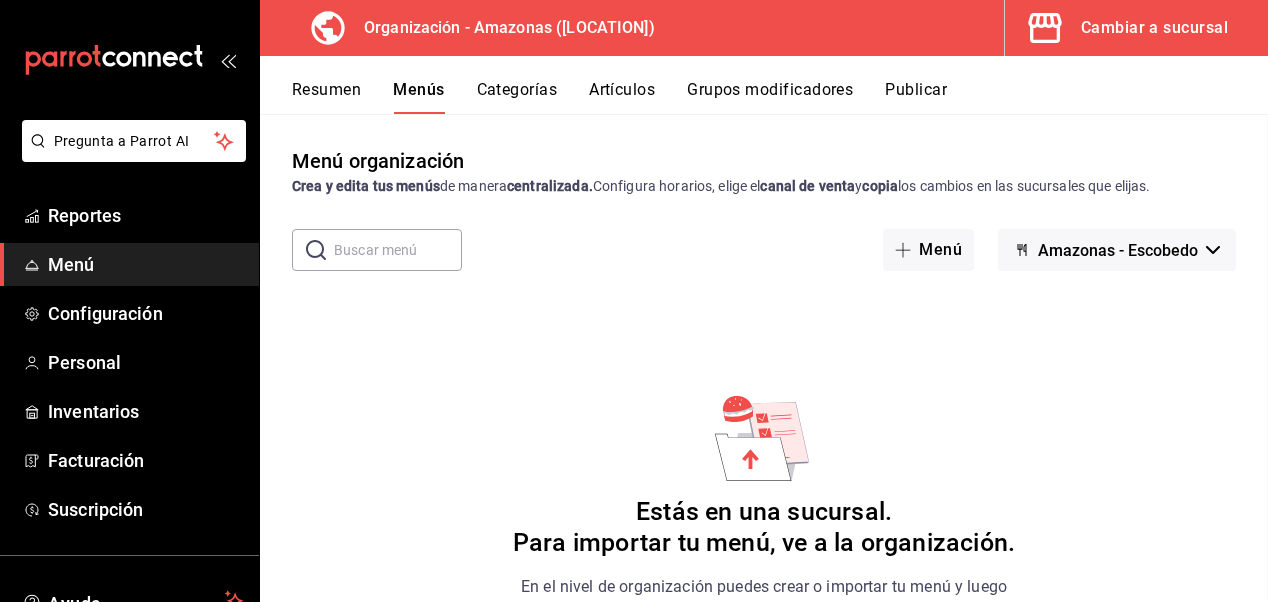 click on "Amazonas - Escobedo" at bounding box center (1118, 250) 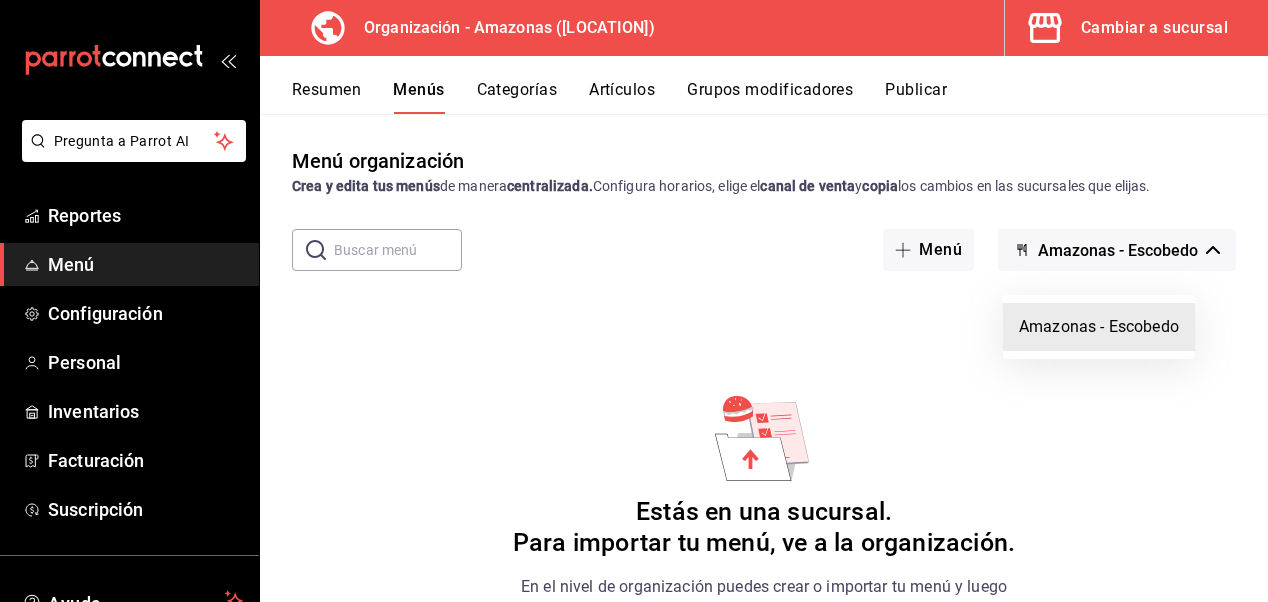 click on "Amazonas - Escobedo" at bounding box center [1099, 327] 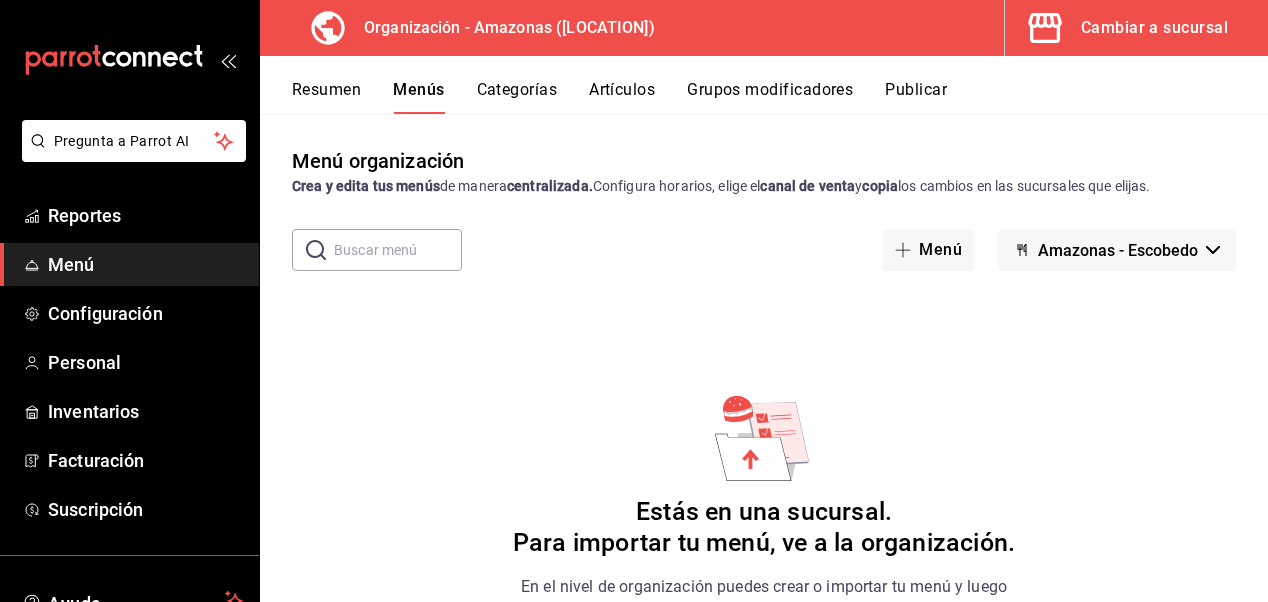 click on "Resumen" at bounding box center [326, 97] 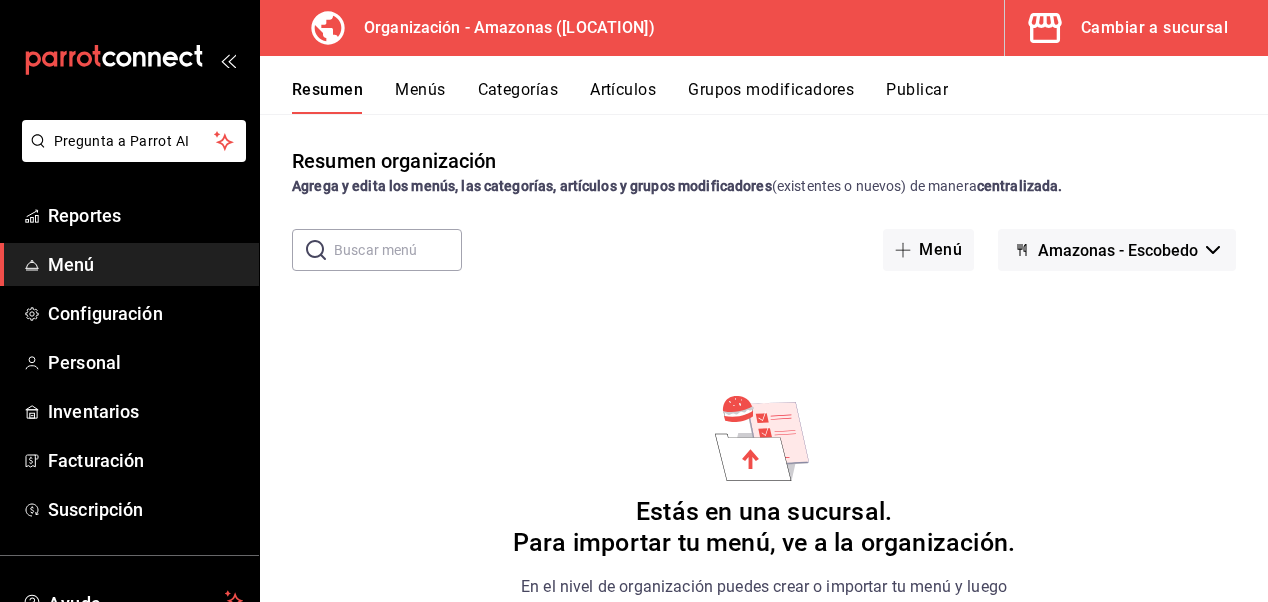 scroll, scrollTop: 87, scrollLeft: 0, axis: vertical 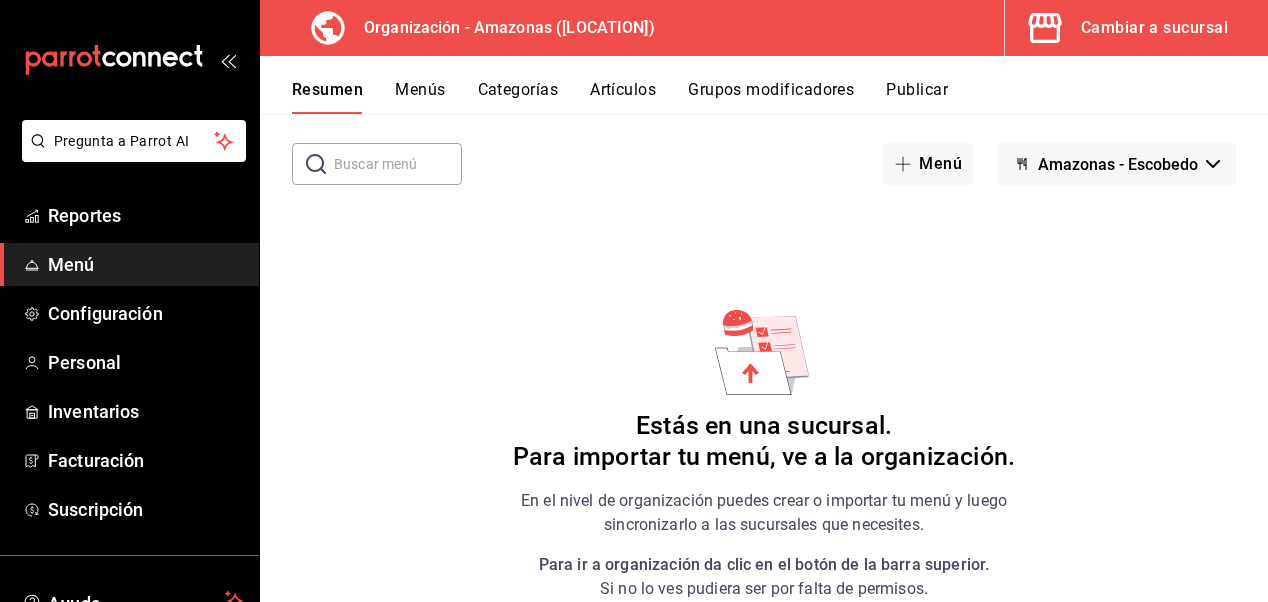 click on "Estás en una sucursal. Para importar tu menú, ve a la organización." at bounding box center (764, 442) 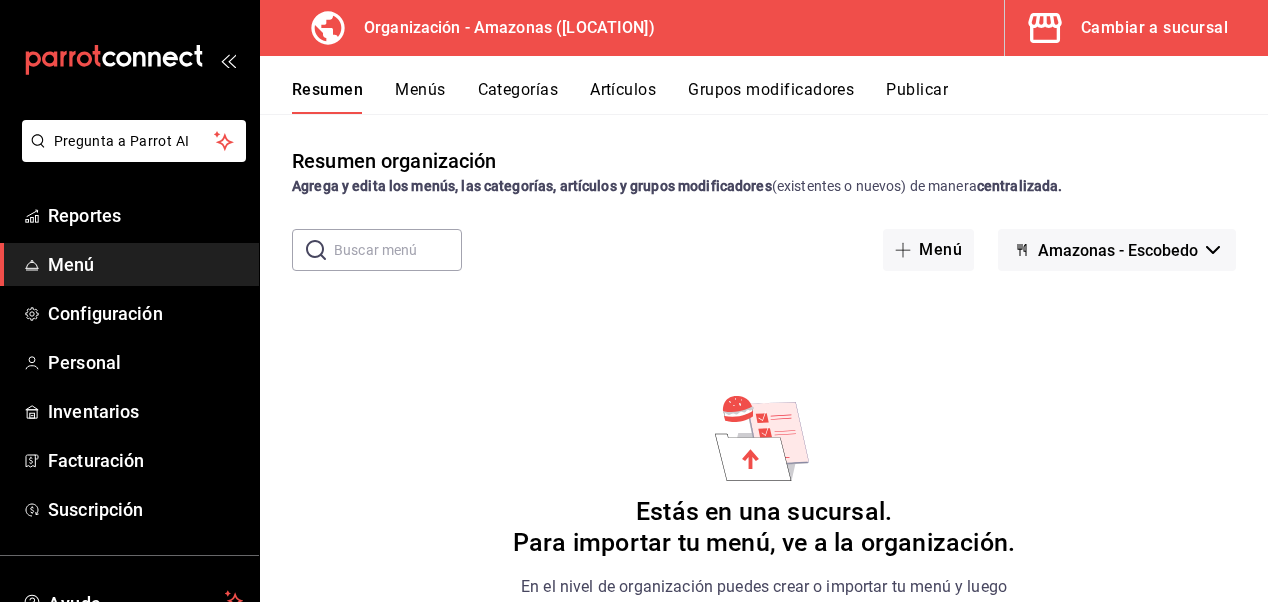 click on "Menús" at bounding box center (420, 97) 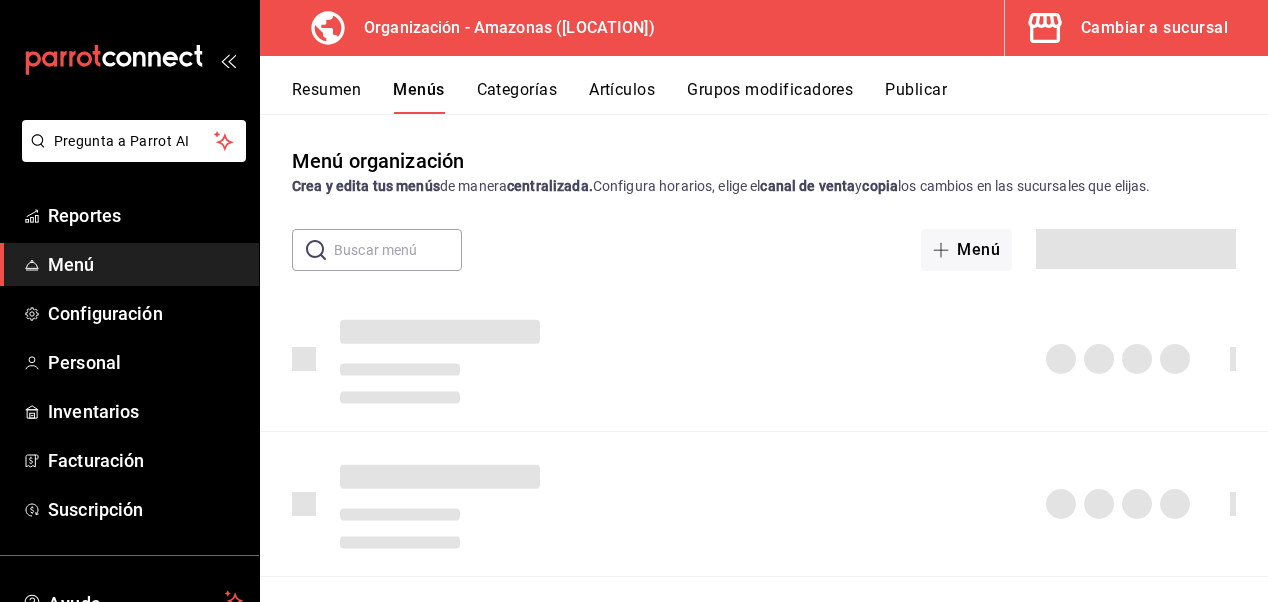 scroll, scrollTop: 0, scrollLeft: 0, axis: both 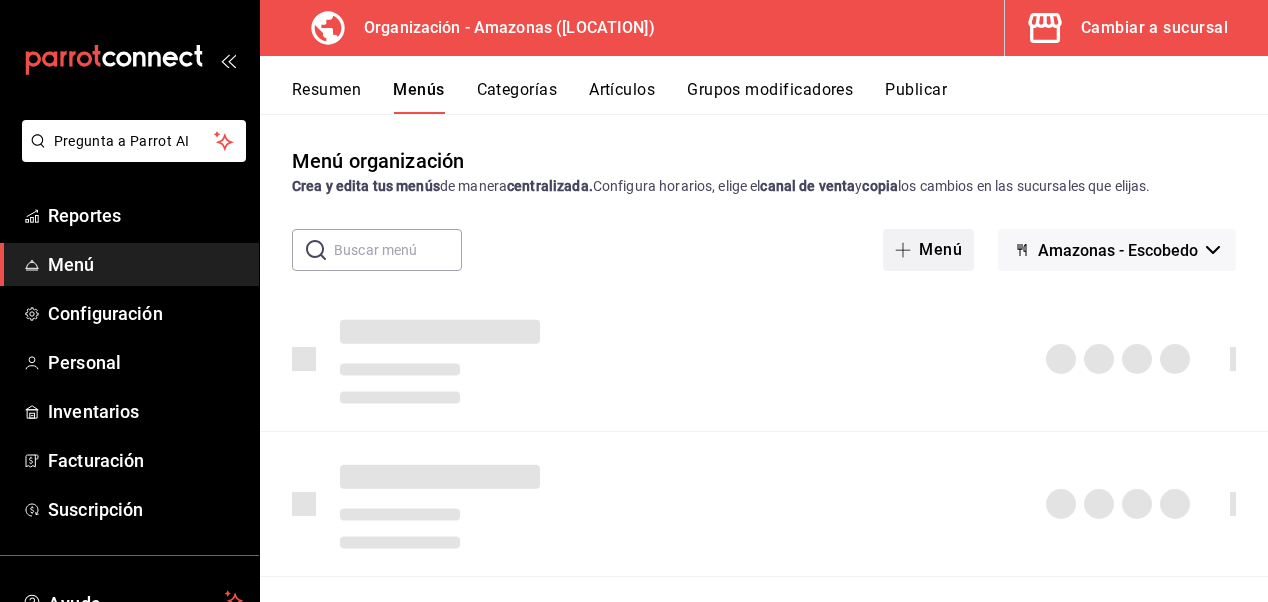 click on "Menú" at bounding box center (928, 250) 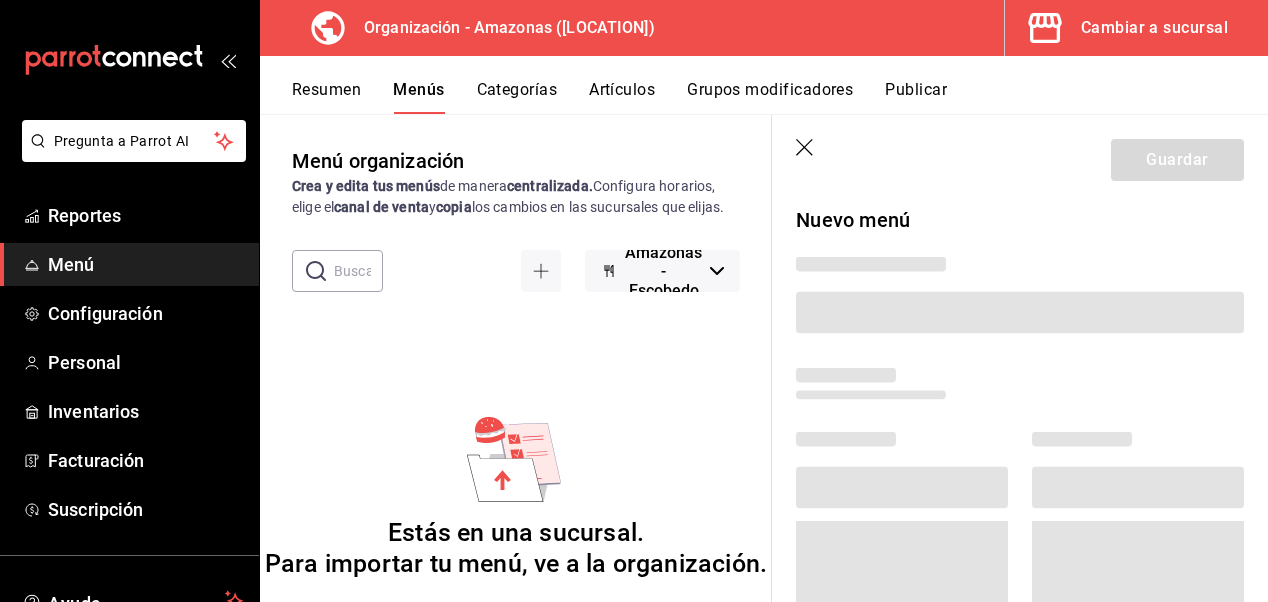 scroll, scrollTop: 0, scrollLeft: 0, axis: both 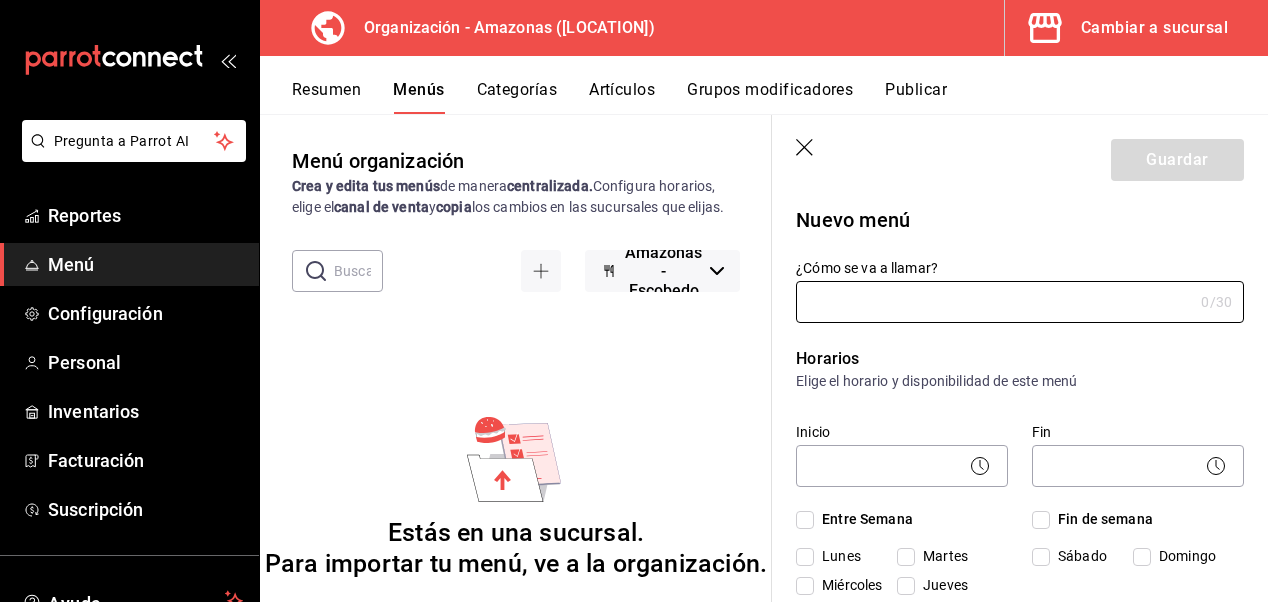 type on "[NUMBER]" 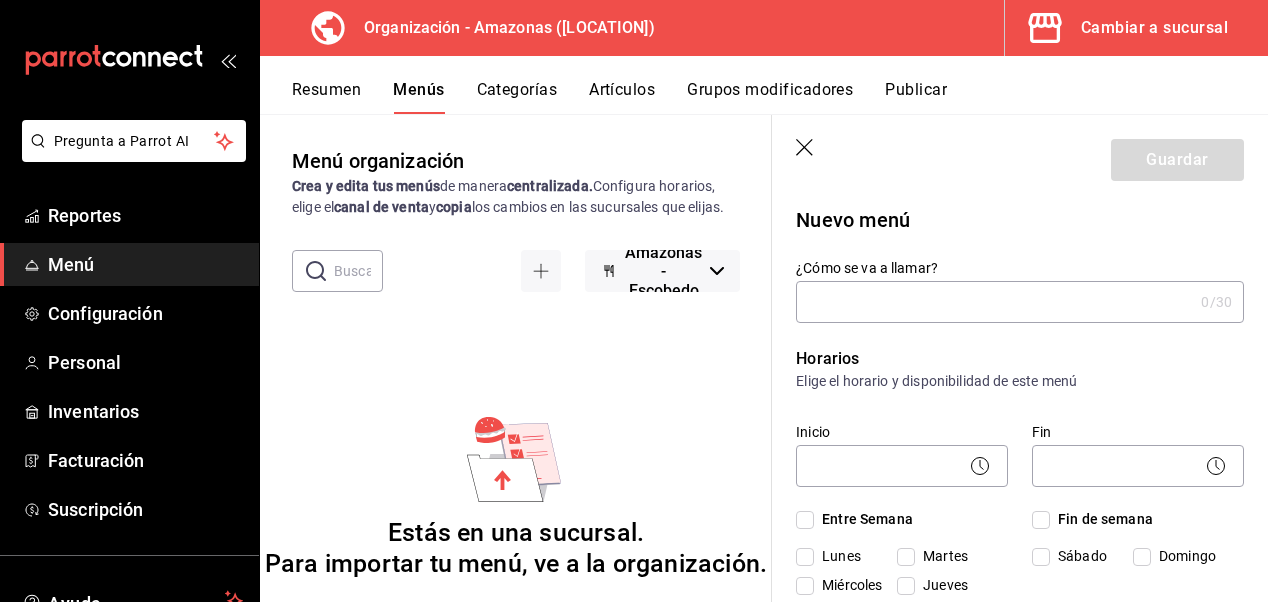 click 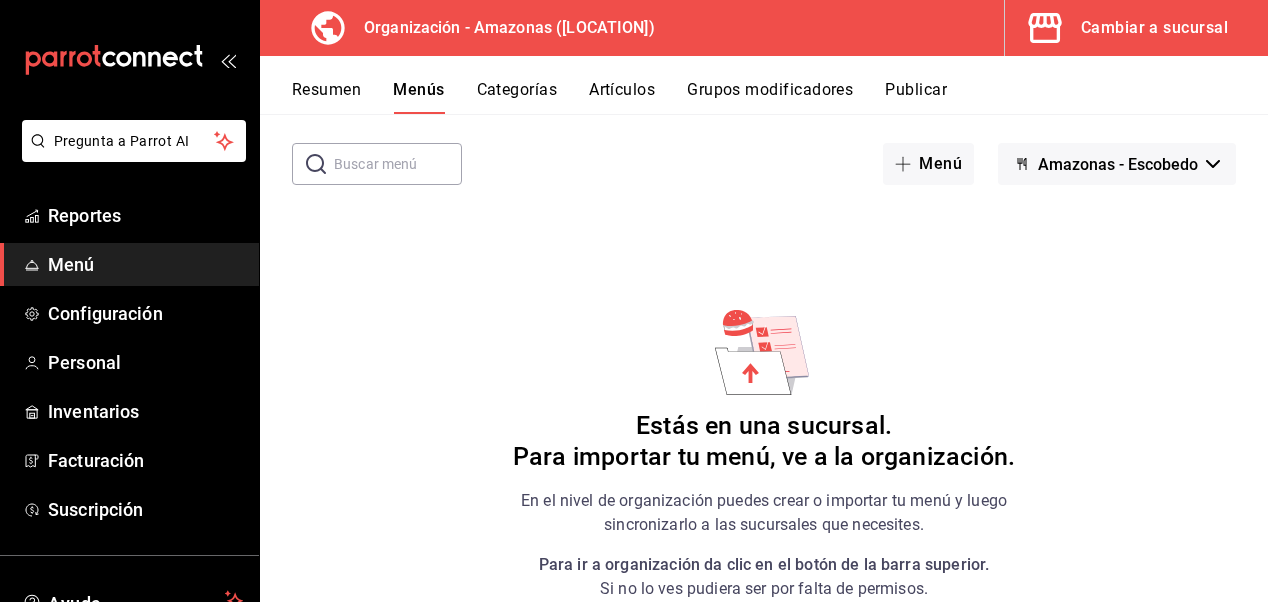 scroll, scrollTop: 0, scrollLeft: 0, axis: both 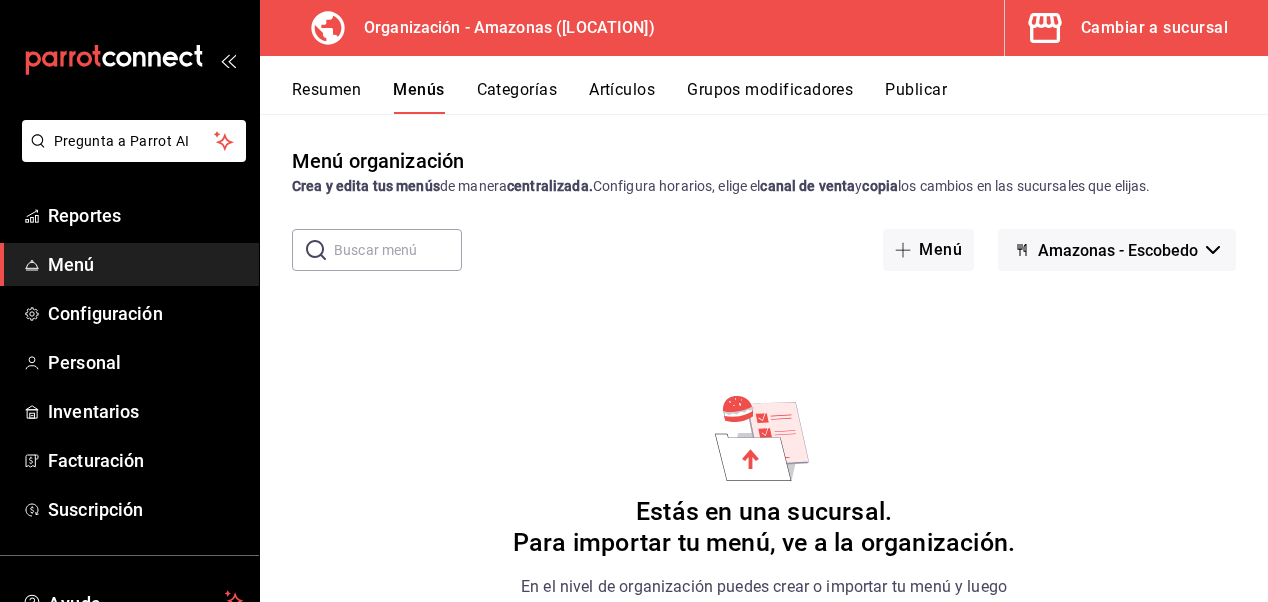 click on "Organización - Amazonas ([LOCATION])" at bounding box center (501, 28) 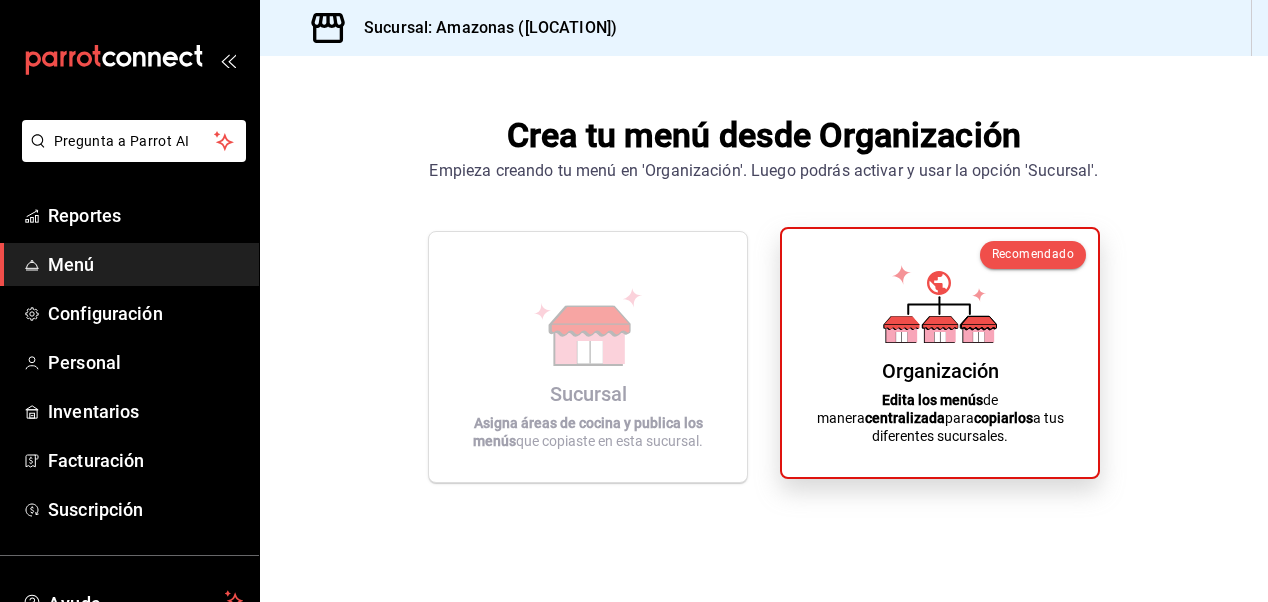 click on "Organización Edita los menús de manera centralizada para copiarlos a tus diferentes sucursales." at bounding box center [940, 353] 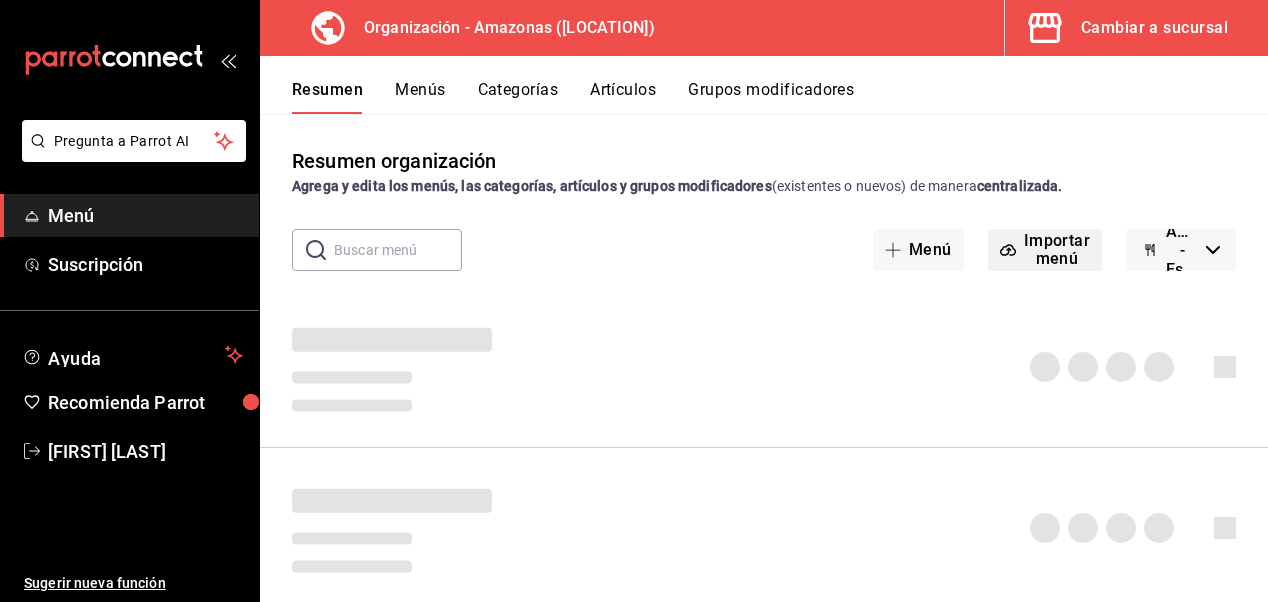 click on "Importar menú" at bounding box center [1045, 250] 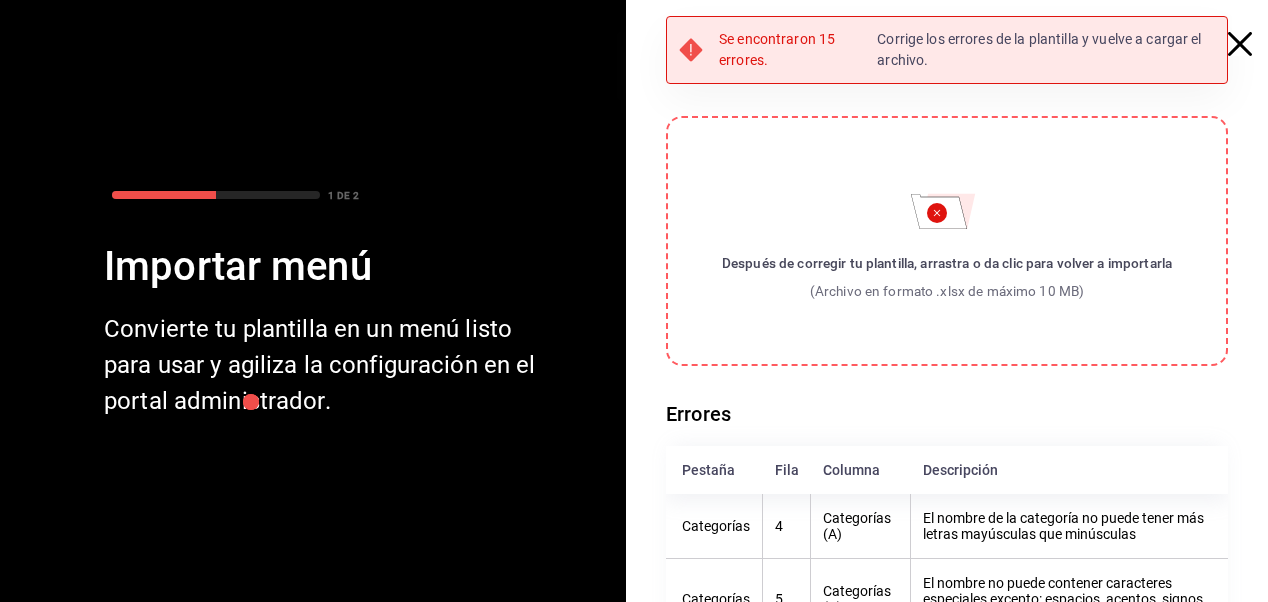 click on "Corrige los errores de la plantilla y vuelve a cargar el archivo." at bounding box center [1046, 50] 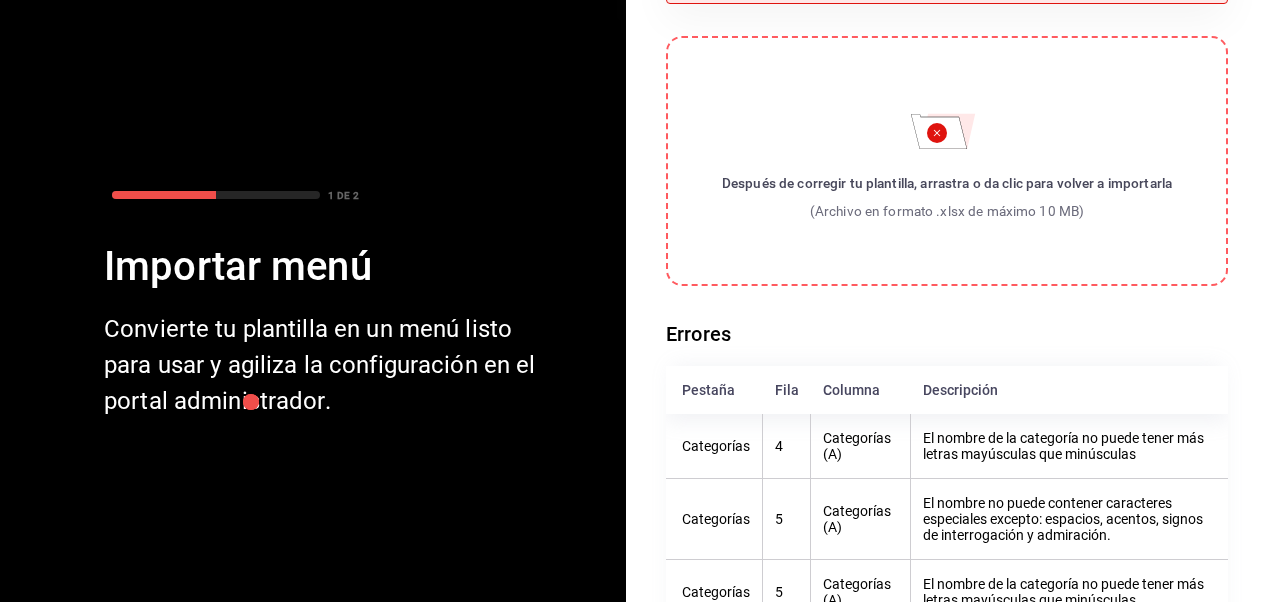 scroll, scrollTop: 120, scrollLeft: 0, axis: vertical 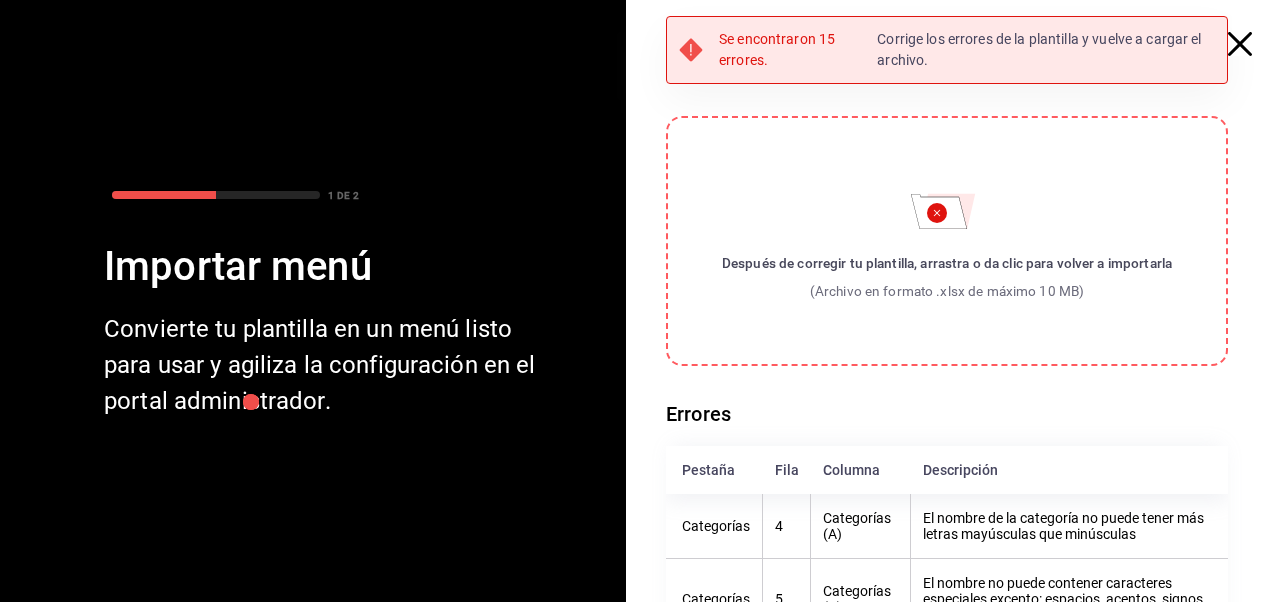 click 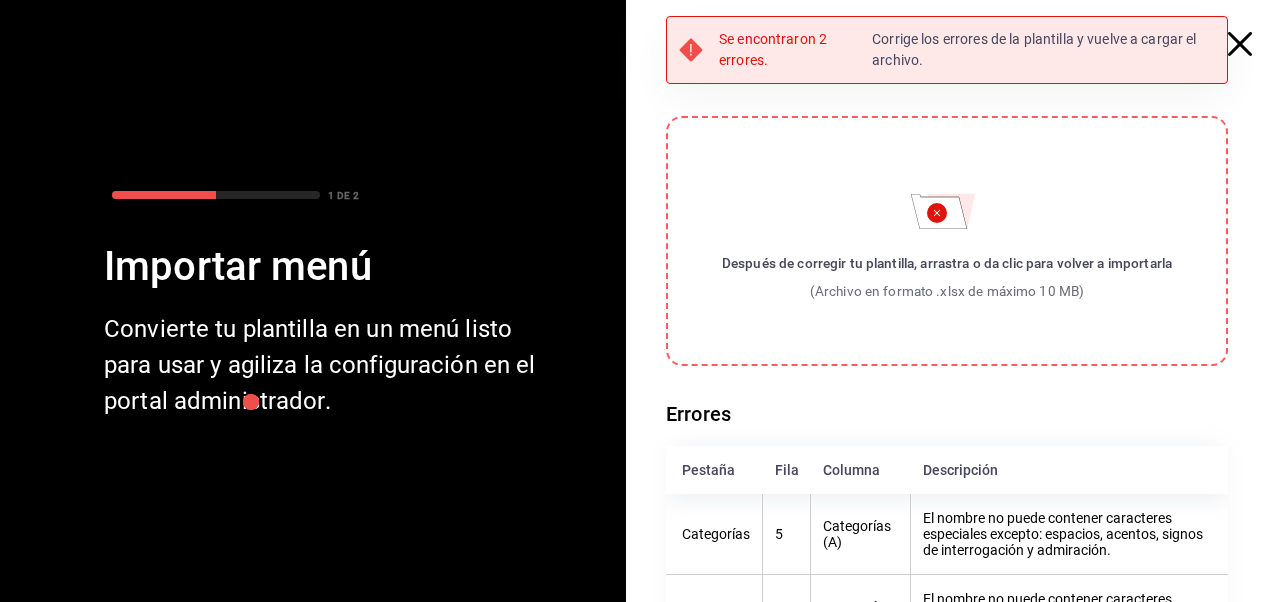 scroll, scrollTop: 95, scrollLeft: 0, axis: vertical 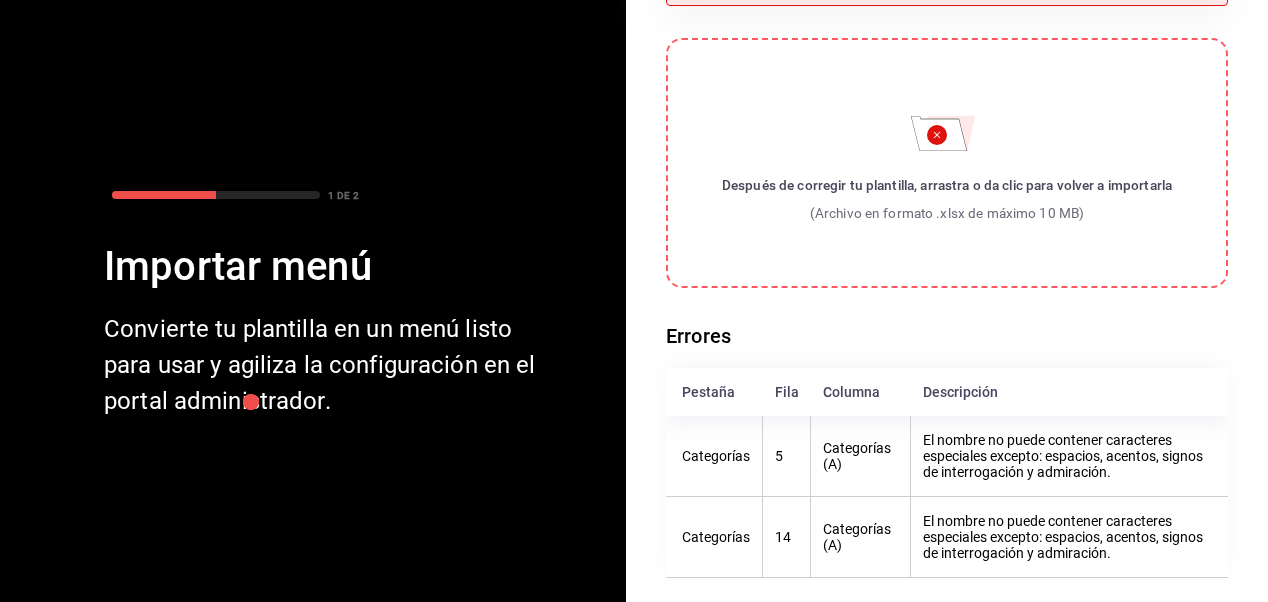 click 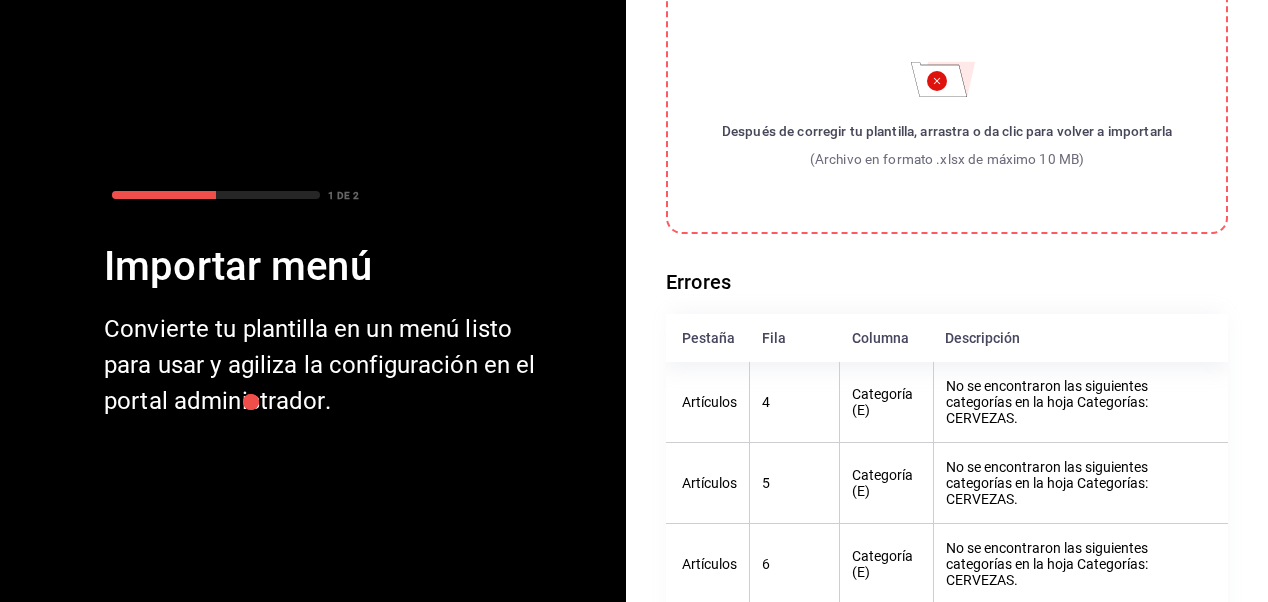 scroll, scrollTop: 0, scrollLeft: 0, axis: both 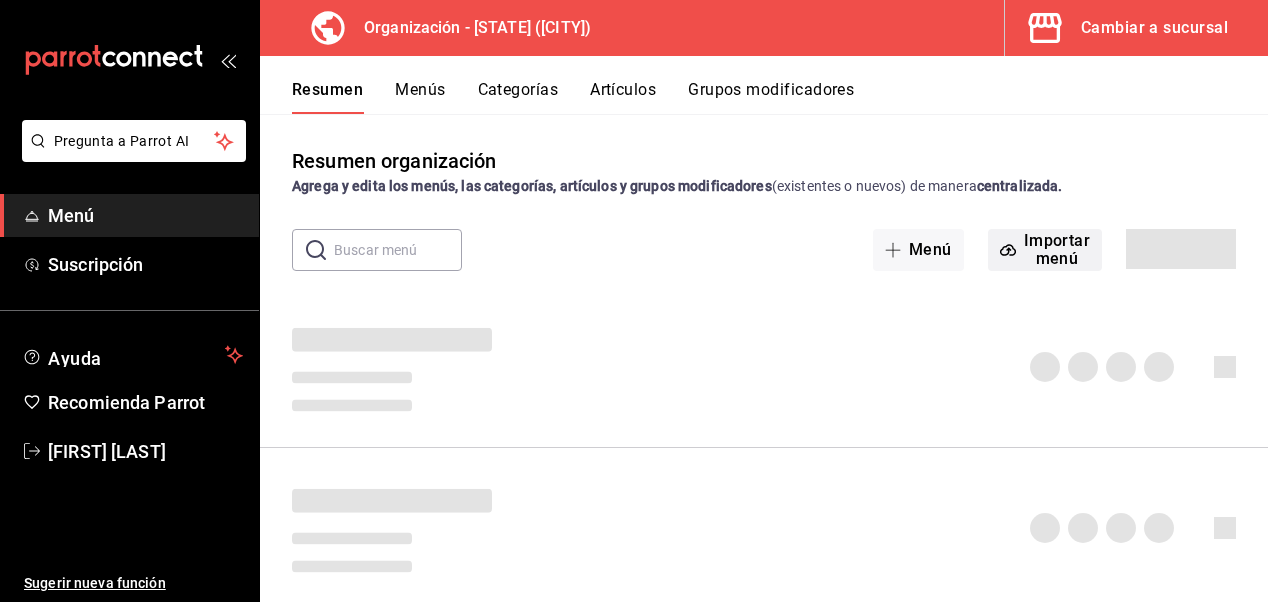 click on "Importar menú" at bounding box center (1045, 250) 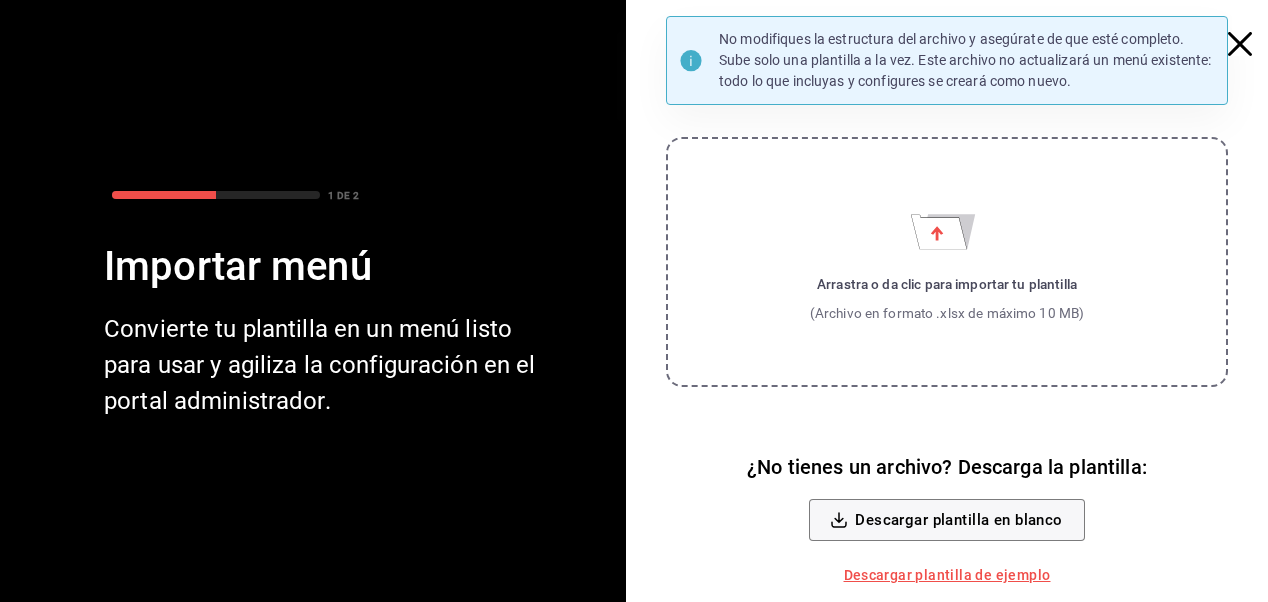 scroll, scrollTop: 0, scrollLeft: 0, axis: both 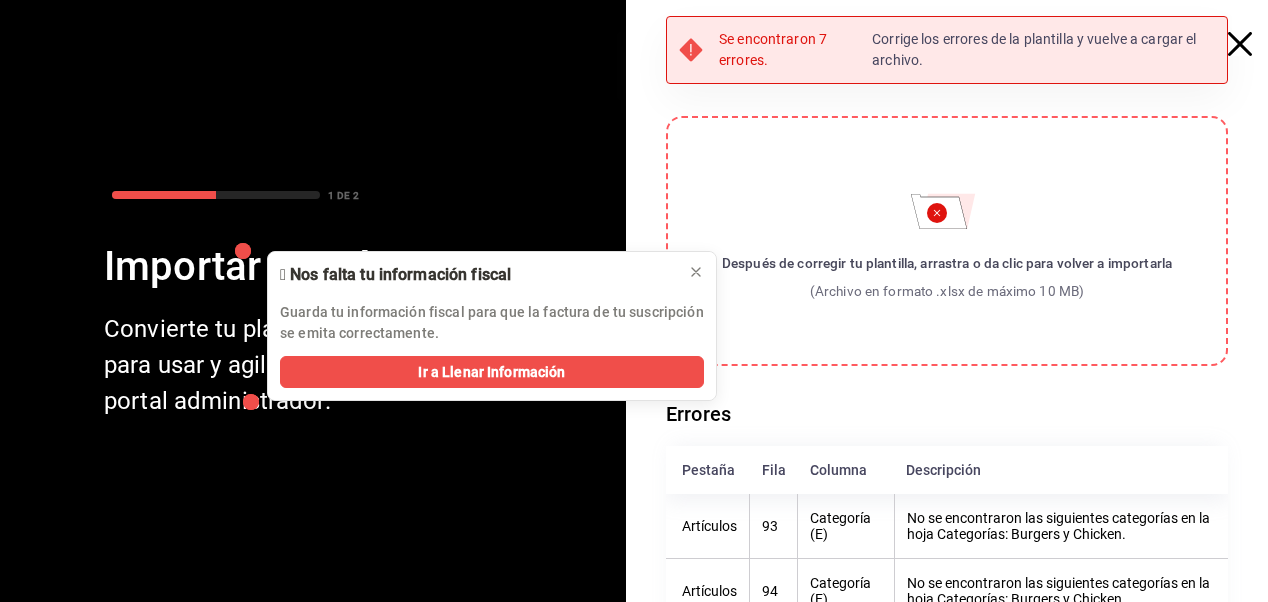 click 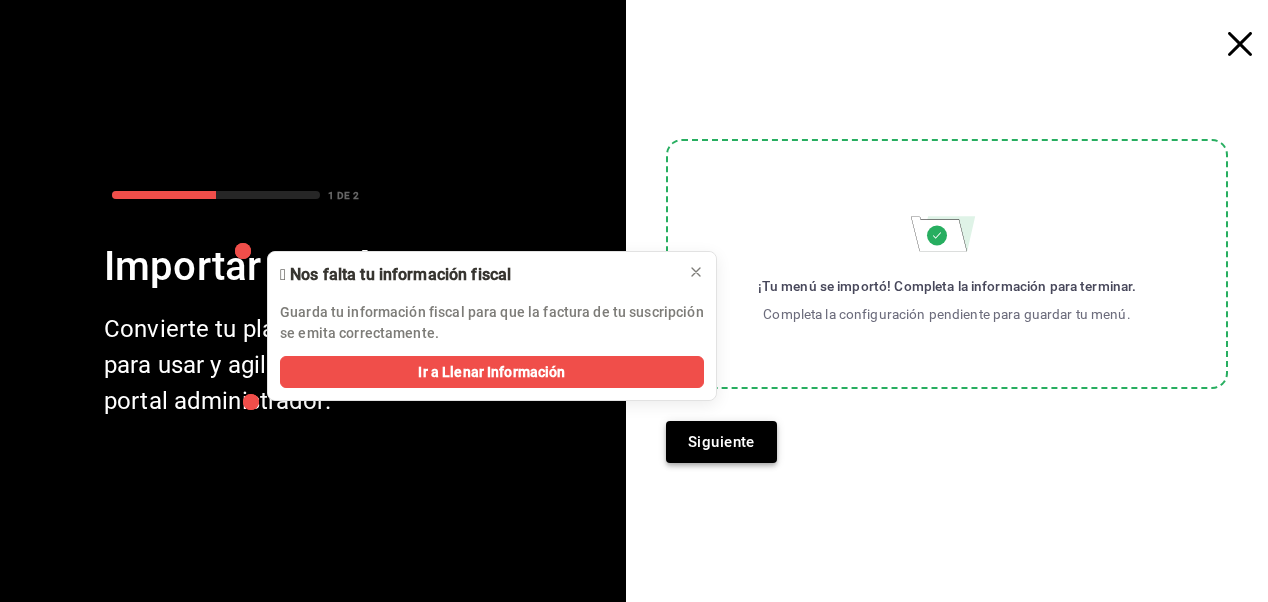click on "Siguiente" at bounding box center (721, 442) 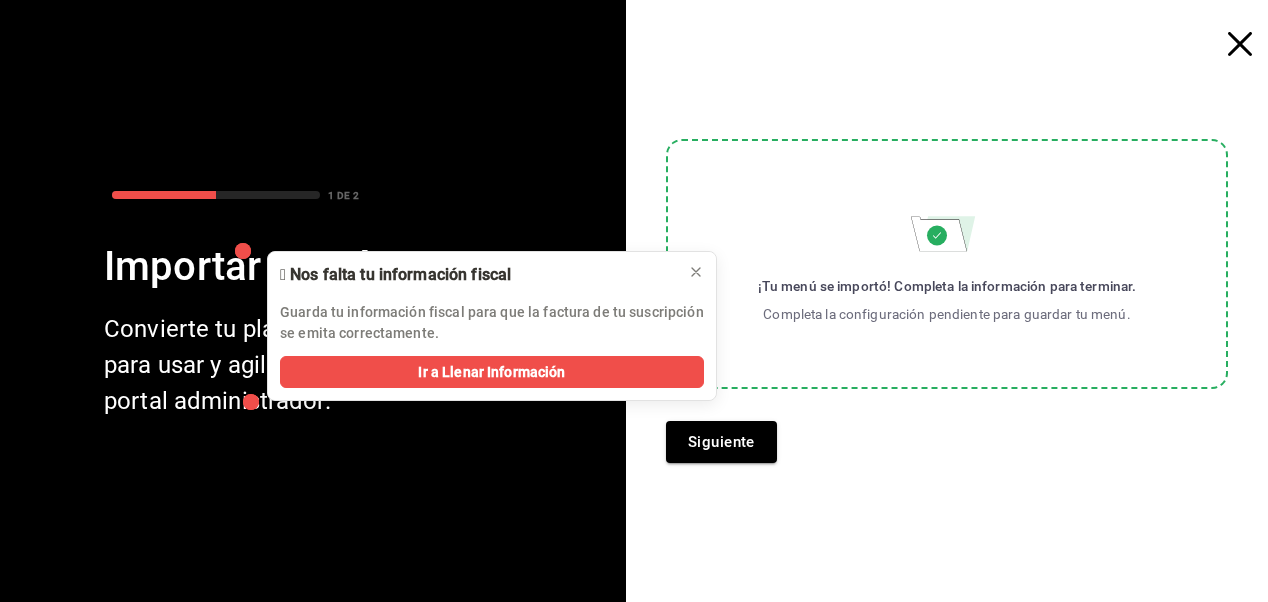 click 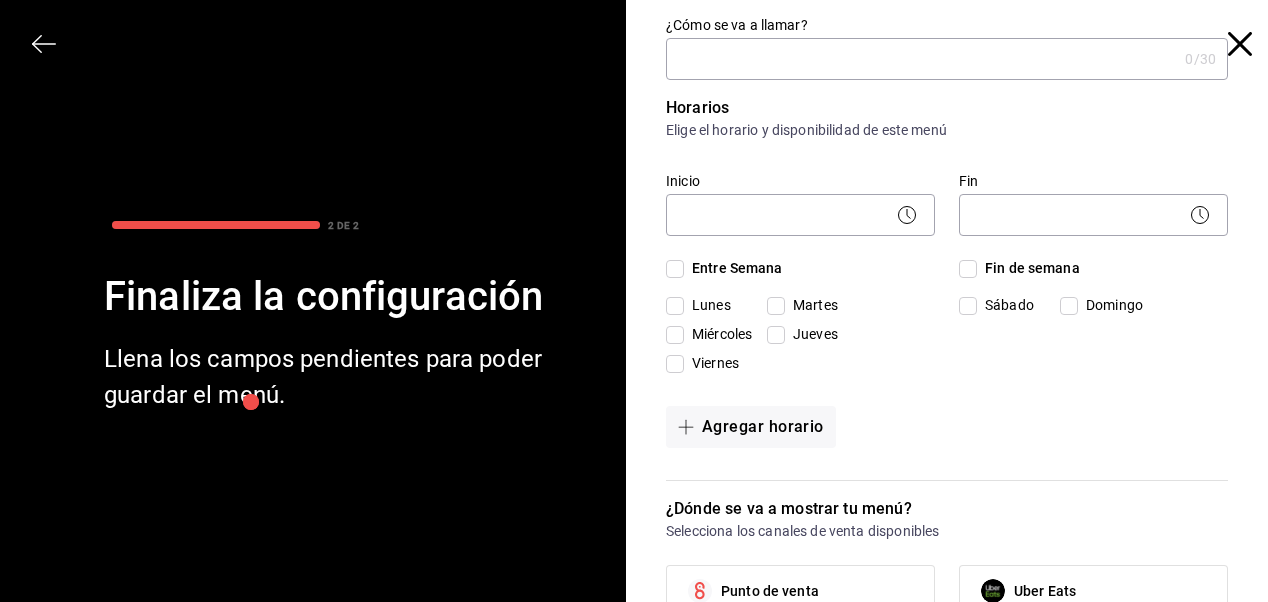 click on "¿Cómo se va a llamar?" at bounding box center (921, 59) 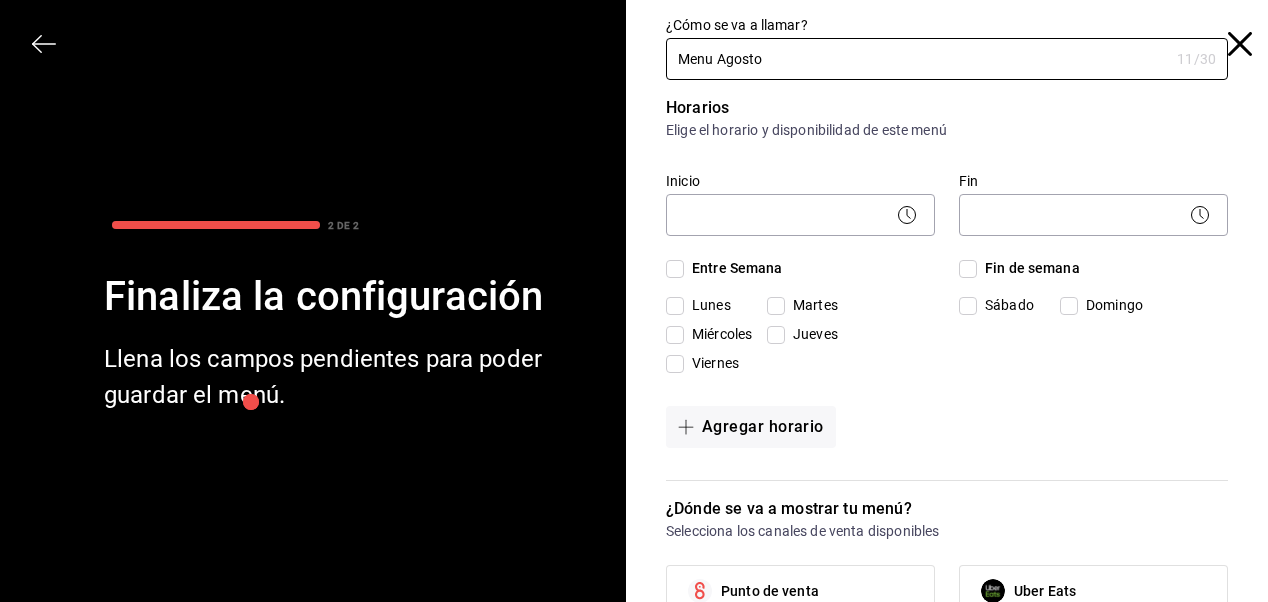 type on "Menu Agosto" 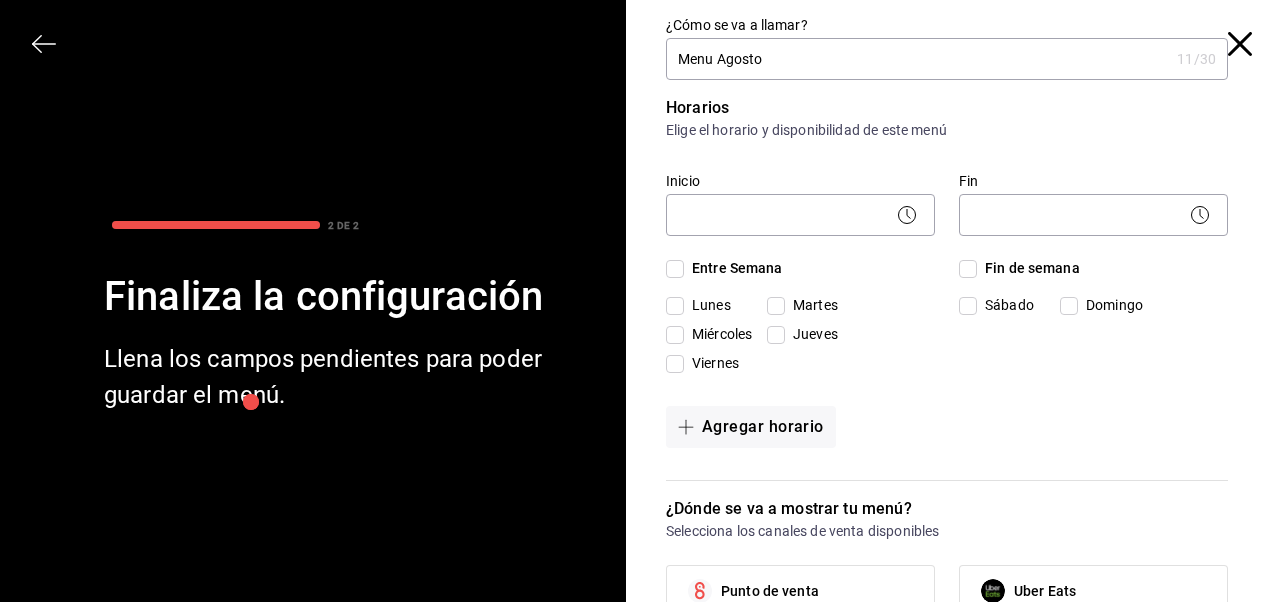click on "Entre Semana" at bounding box center (675, 269) 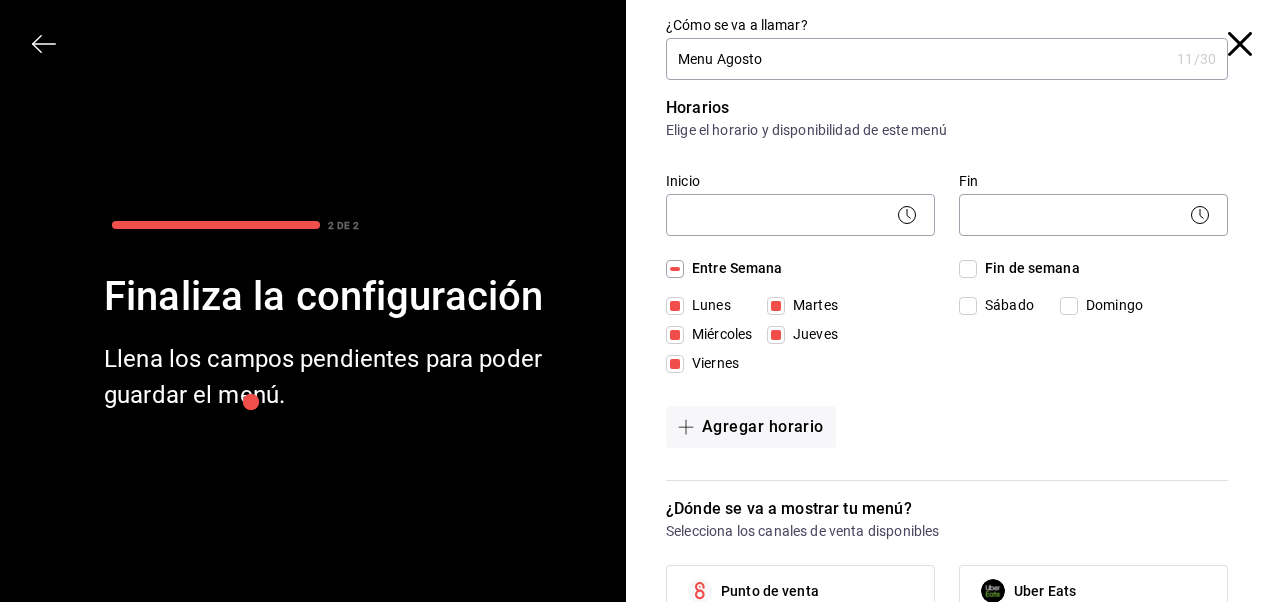 click on "Fin de semana" at bounding box center [968, 269] 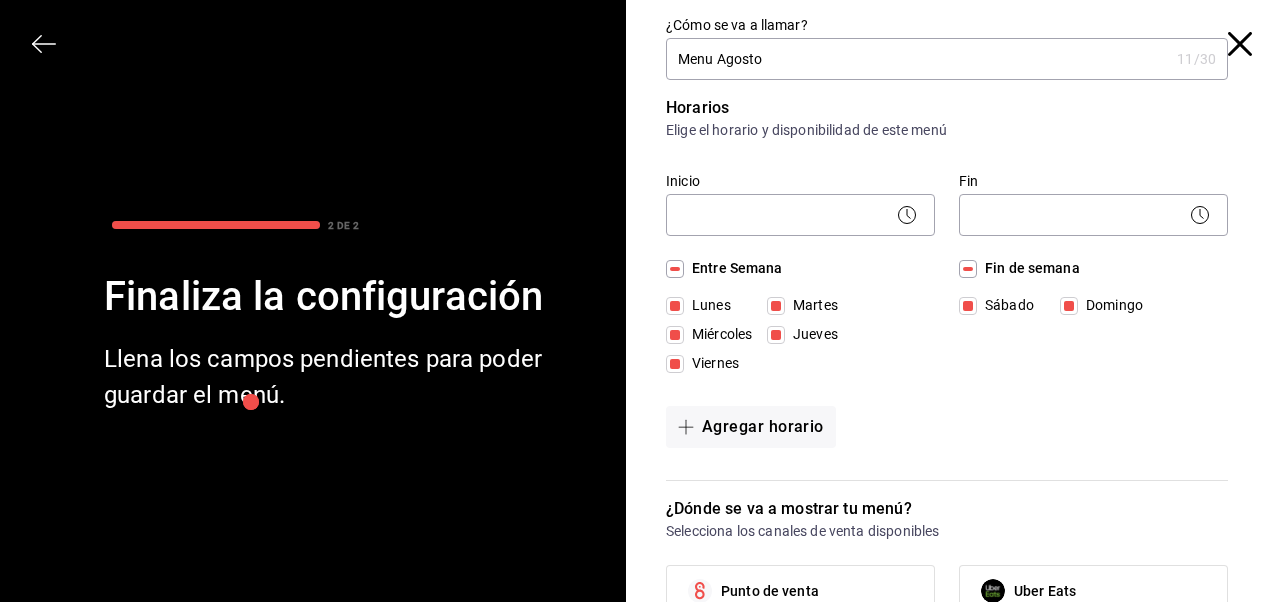 checkbox on "true" 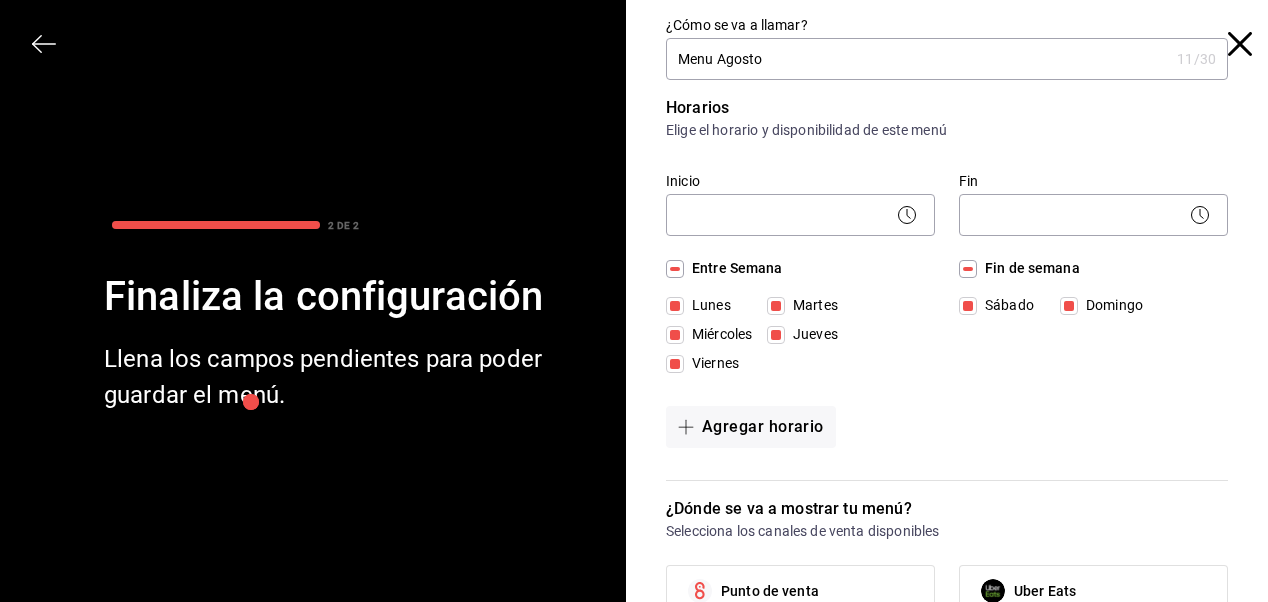 click on "Lunes" at bounding box center [675, 306] 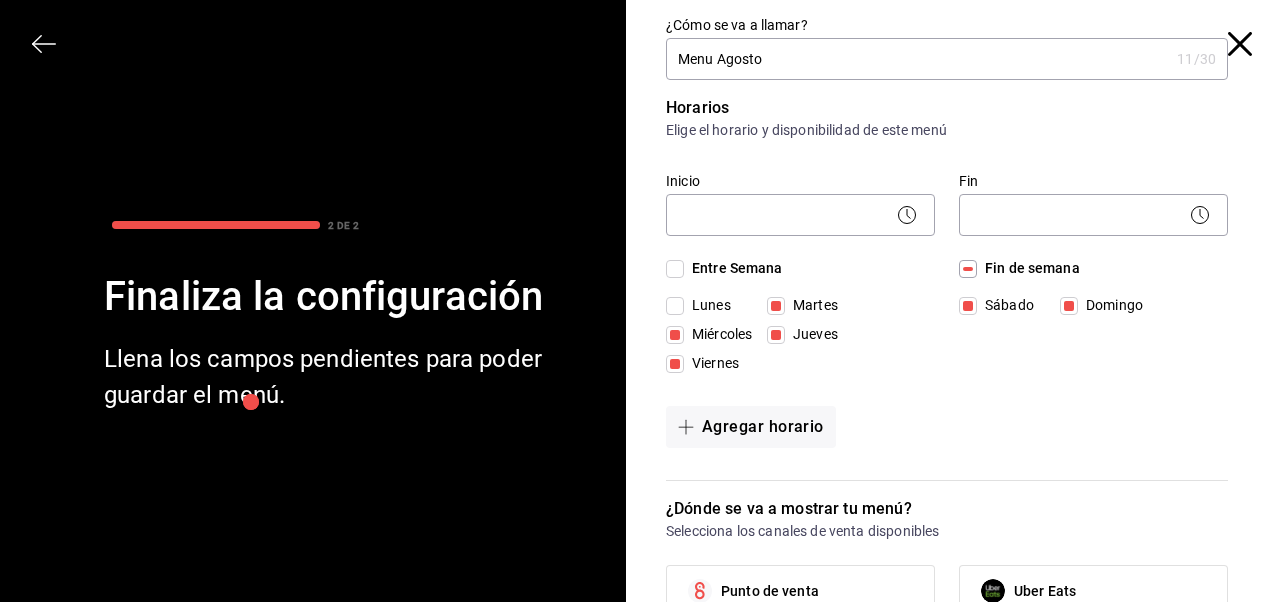 checkbox on "false" 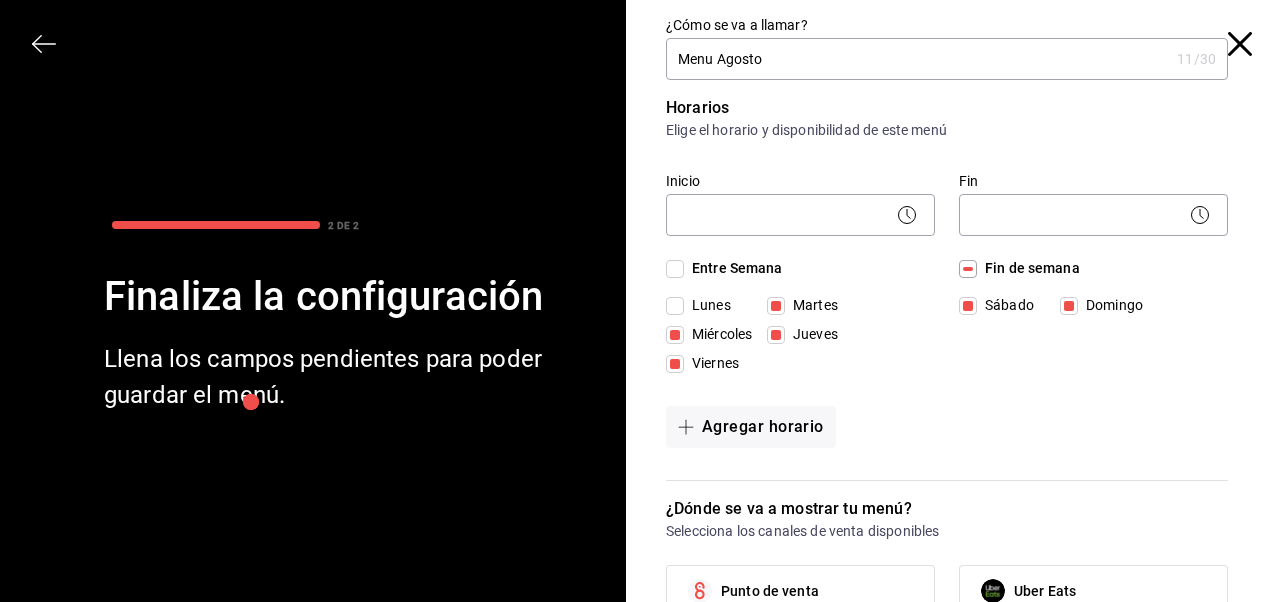 scroll, scrollTop: 100, scrollLeft: 0, axis: vertical 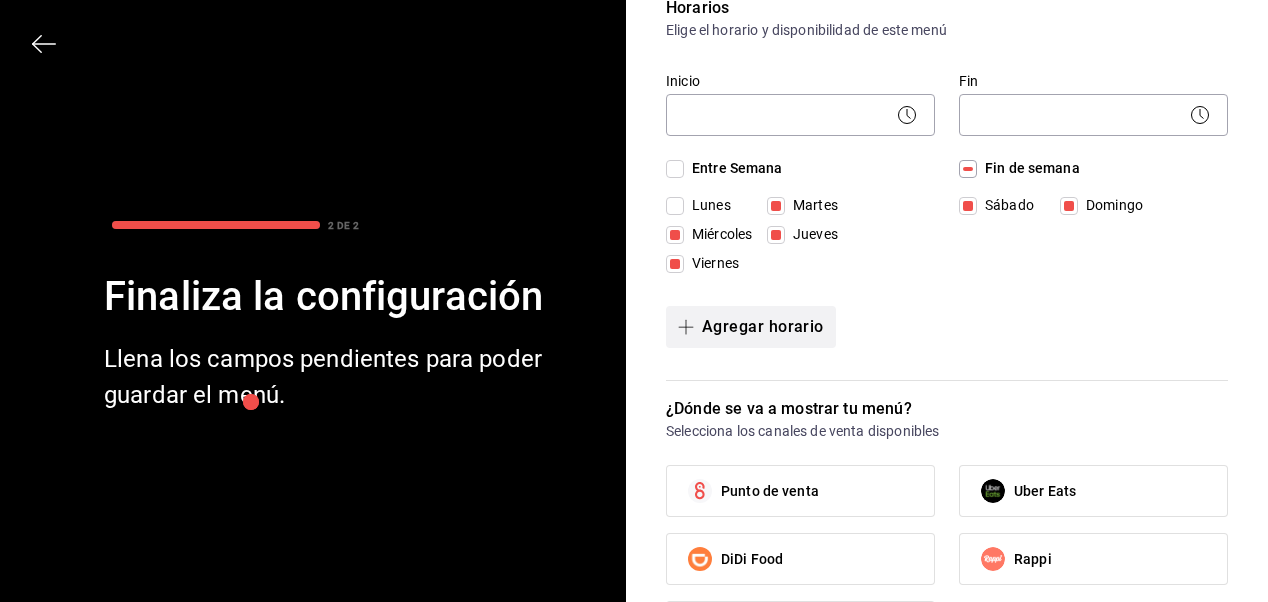 click on "Agregar horario" at bounding box center [751, 327] 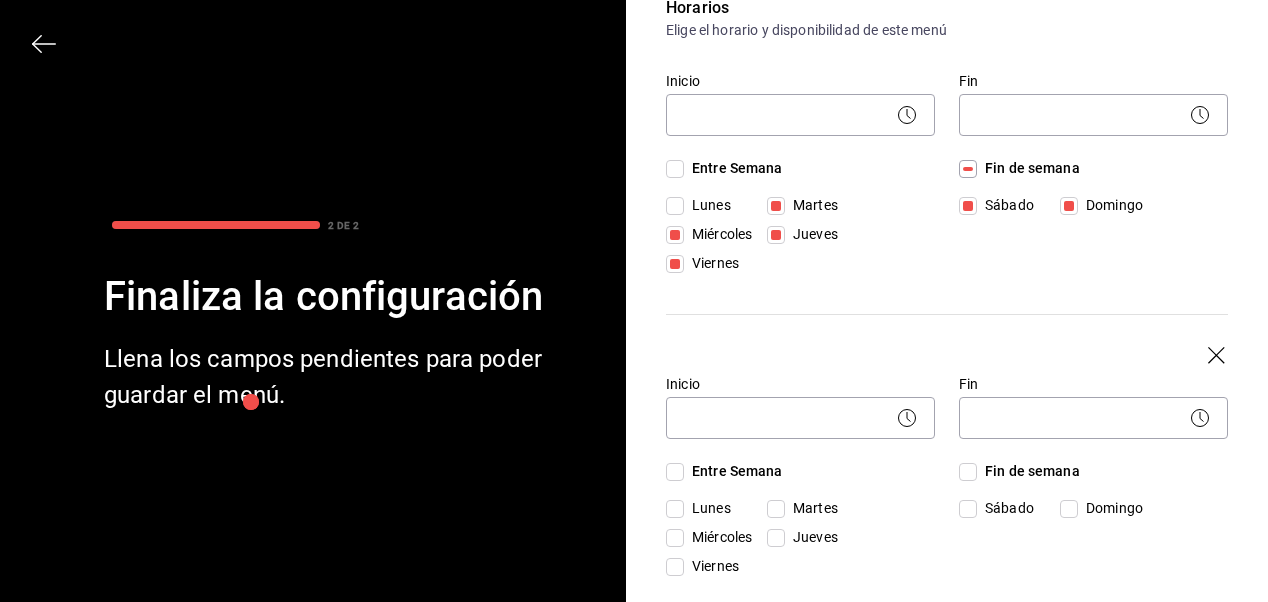 click 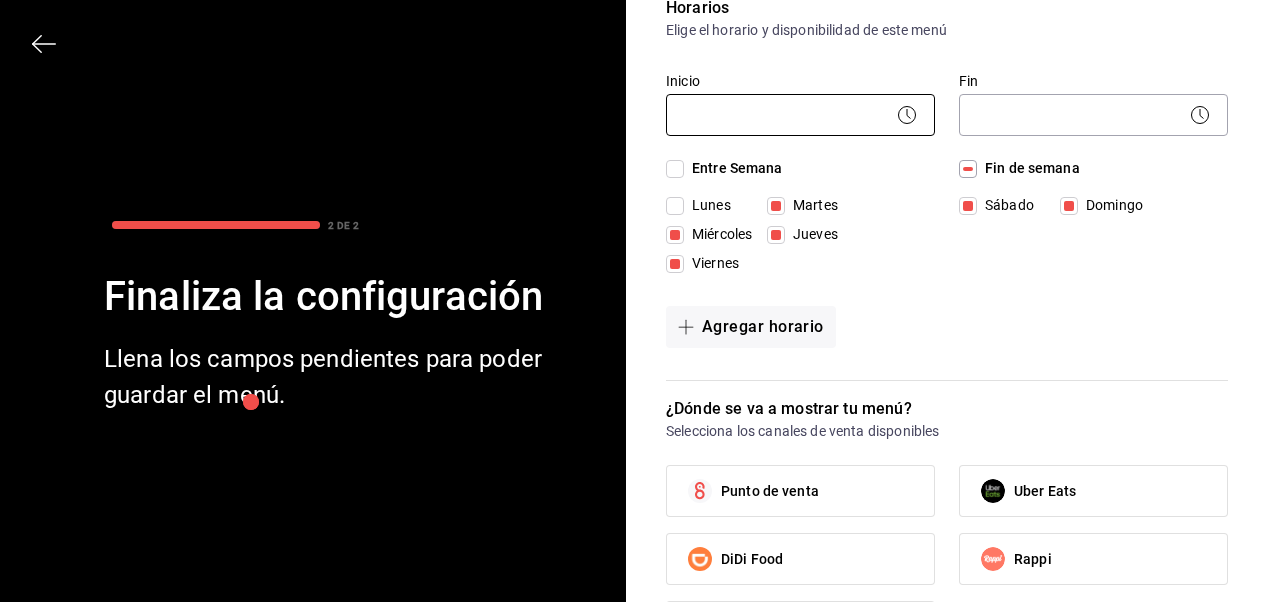 click on "Pregunta a Parrot AI Menú   Suscripción   Ayuda Recomienda Parrot   Daniel Hdz   Sugerir nueva función   Organización - Amazonas (Escobedo) Cambiar a sucursal Resumen Menús Categorías Artículos Grupos modificadores Resumen organización Agrega y edita los menús, las categorías, artículos y grupos modificadores  (existentes o nuevos) de manera  centralizada. ​ ​ Menú Importar menú Amazonas - Borrador Importa la plantilla del menú Convierte tu plantilla en un menú listo para usar y agiliza la configuración en el portal administrador. Asegúrate de seleccionar la marca deseada. Descargar plantilla en blanco Importar plantilla de menú Descargar plantilla de ejemplo Pregunta a Parrot AI Menú   Suscripción   Ayuda Recomienda Parrot   Daniel Hdz   Sugerir nueva función   2 DE 2 Finaliza la configuración Llena los campos pendientes para poder guardar el menú. ¿Cómo se va a llamar? Menu Agosto 11 /30 ¿Cómo se va a llamar? Horarios Elige el horario y disponibilidad de este menú Inicio ​" at bounding box center [634, 301] 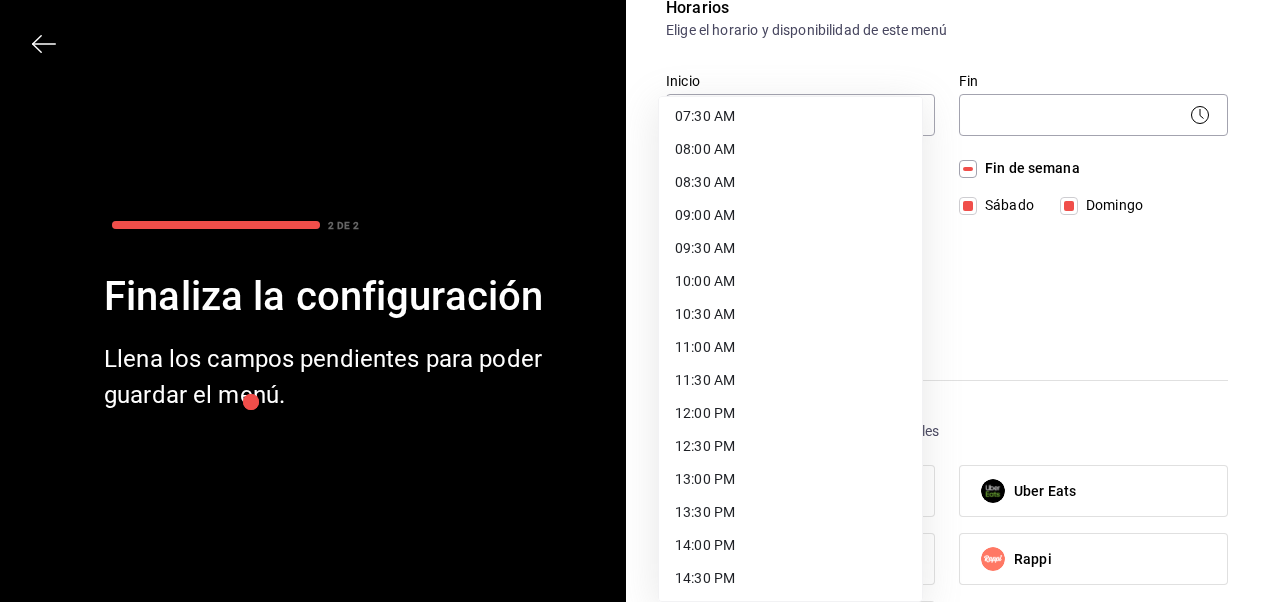 scroll, scrollTop: 600, scrollLeft: 0, axis: vertical 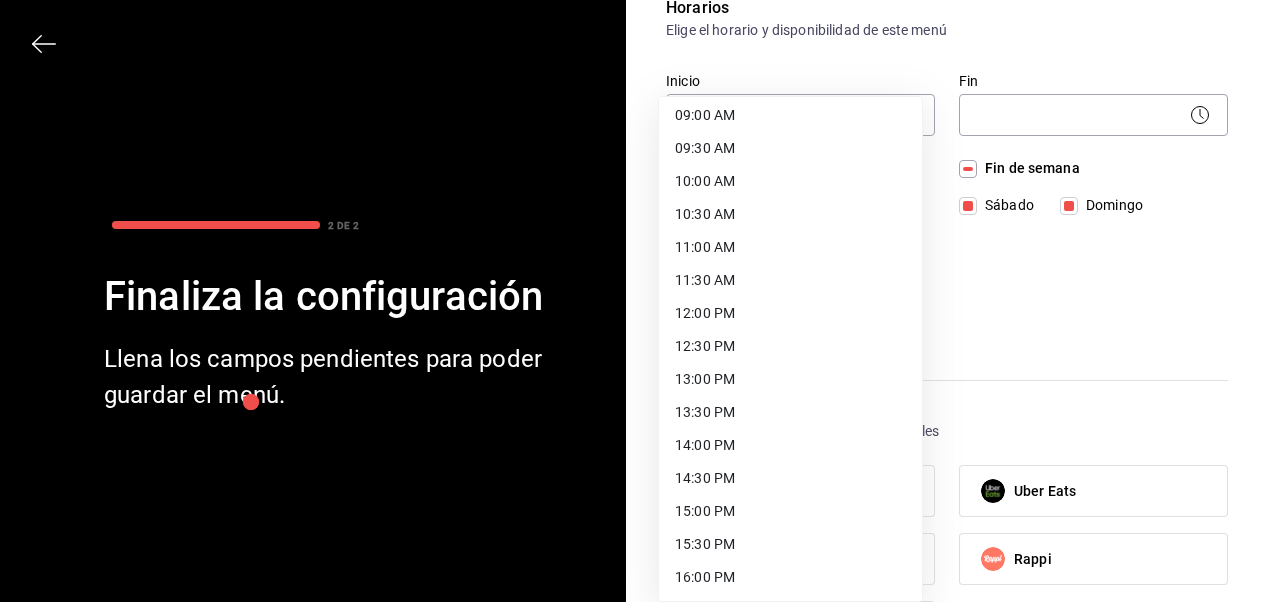 click on "12:00 PM" at bounding box center (790, 313) 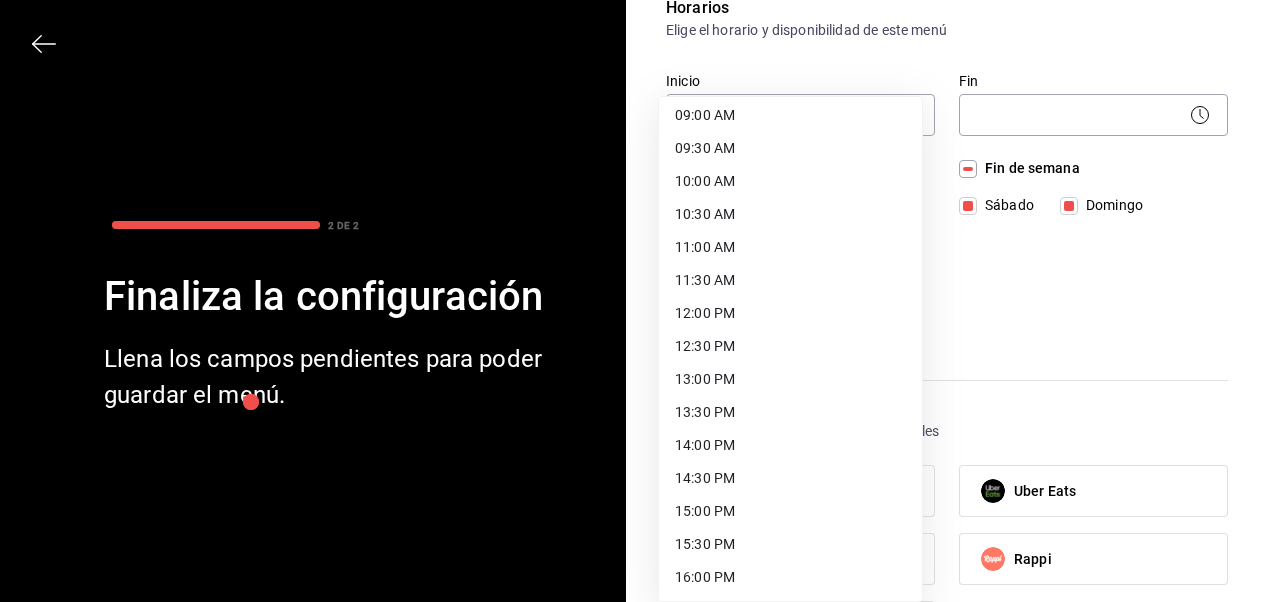 click at bounding box center (634, 301) 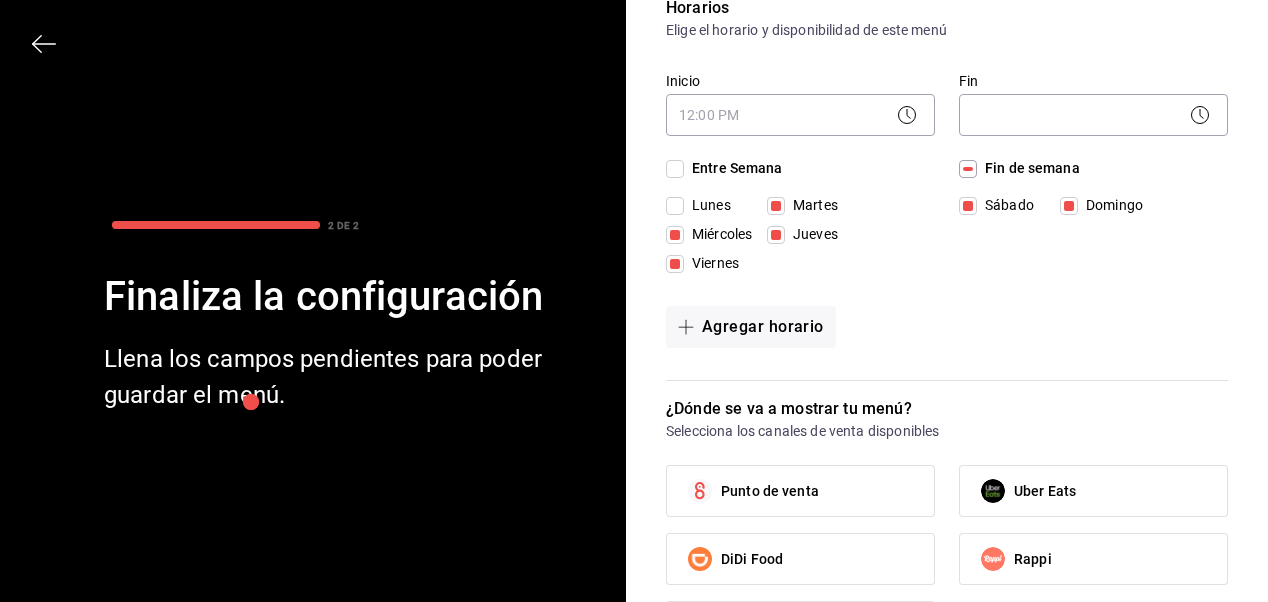 type on "12:00" 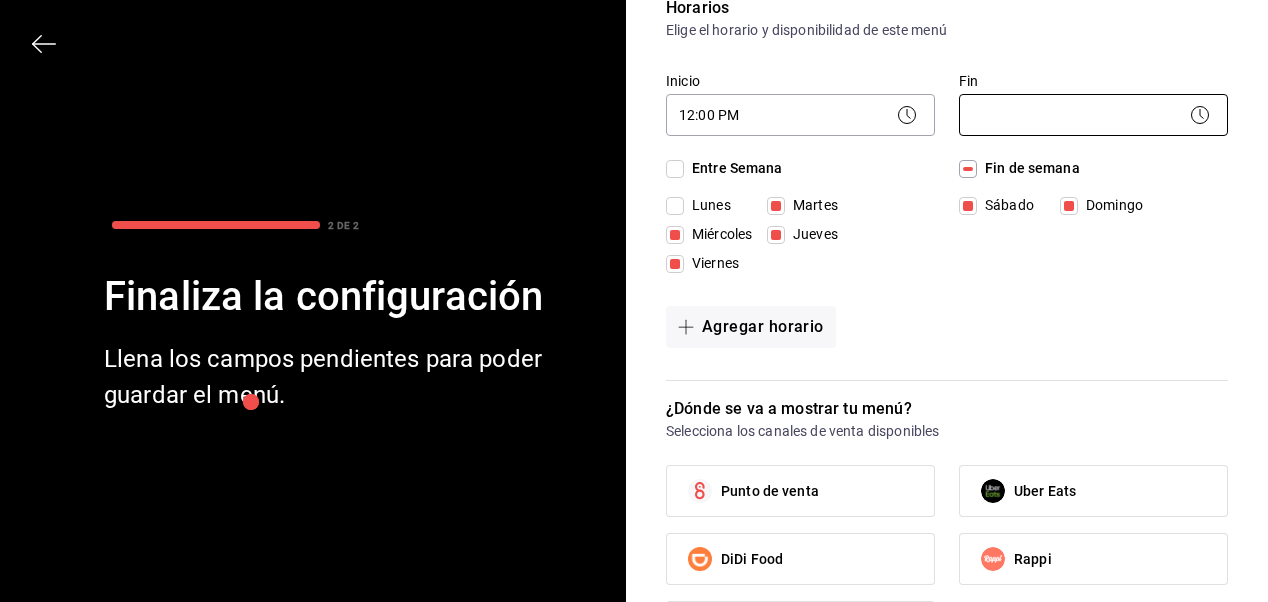 click on "Pregunta a Parrot AI Menú   Suscripción   Ayuda Recomienda Parrot   Daniel Hdz   Sugerir nueva función   Organización - Amazonas (Escobedo) Cambiar a sucursal Resumen Menús Categorías Artículos Grupos modificadores Resumen organización Agrega y edita los menús, las categorías, artículos y grupos modificadores  (existentes o nuevos) de manera  centralizada. ​ ​ Menú Importar menú Amazonas - Borrador Importa la plantilla del menú Convierte tu plantilla en un menú listo para usar y agiliza la configuración en el portal administrador. Asegúrate de seleccionar la marca deseada. Descargar plantilla en blanco Importar plantilla de menú Descargar plantilla de ejemplo Pregunta a Parrot AI Menú   Suscripción   Ayuda Recomienda Parrot   Daniel Hdz   Sugerir nueva función   2 DE 2 Finaliza la configuración Llena los campos pendientes para poder guardar el menú. ¿Cómo se va a llamar? Menu Agosto 11 /30 ¿Cómo se va a llamar? Horarios Elige el horario y disponibilidad de este menú Inicio Fin" at bounding box center [634, 301] 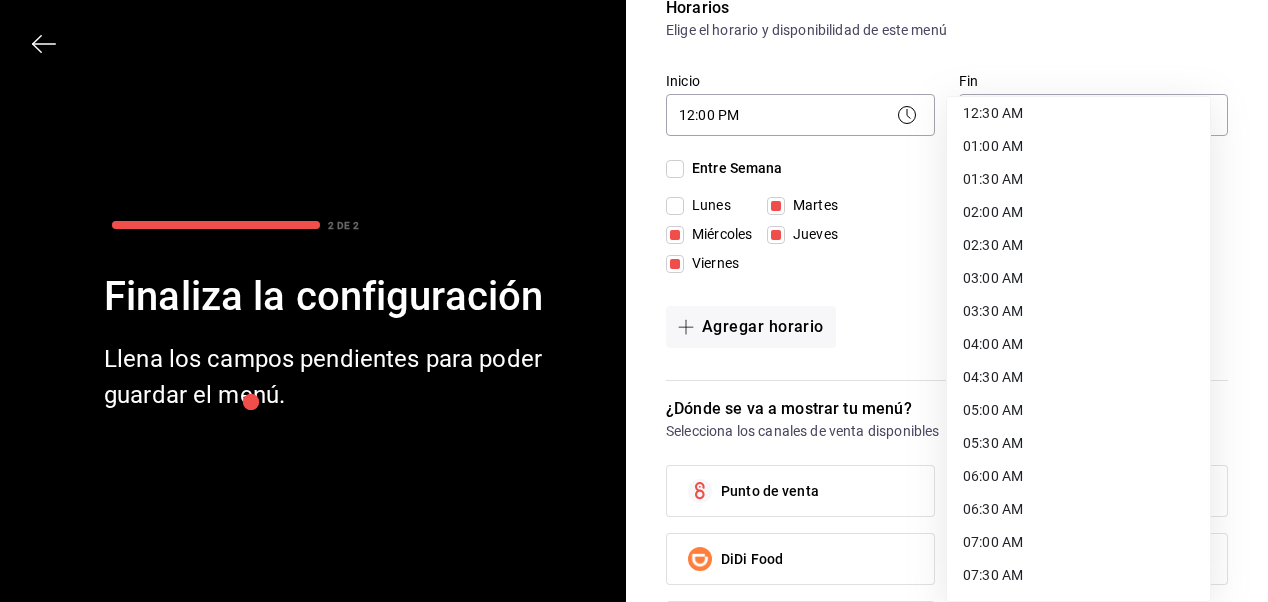 scroll, scrollTop: 0, scrollLeft: 0, axis: both 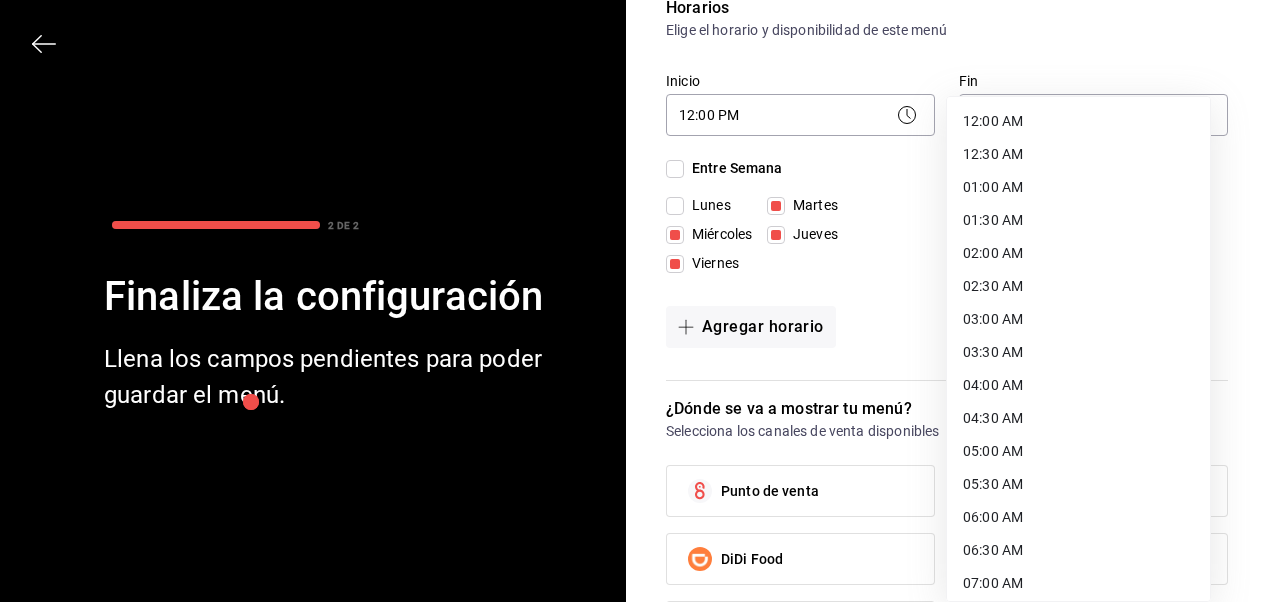 click on "04:00 AM" at bounding box center [1078, 385] 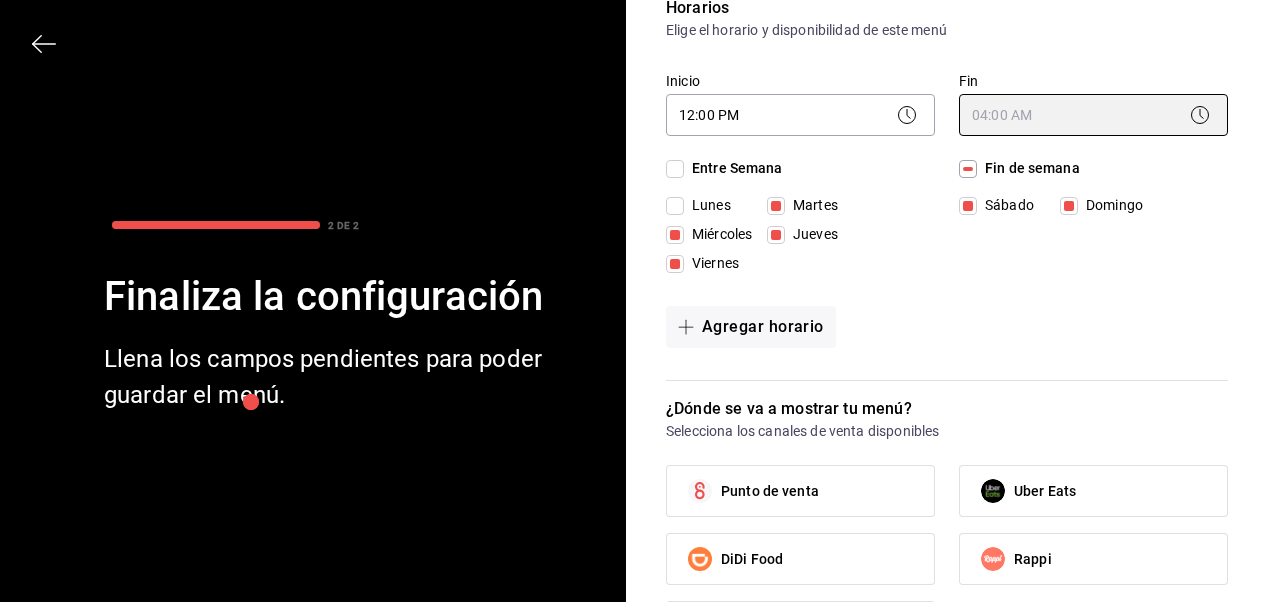 type on "04:00" 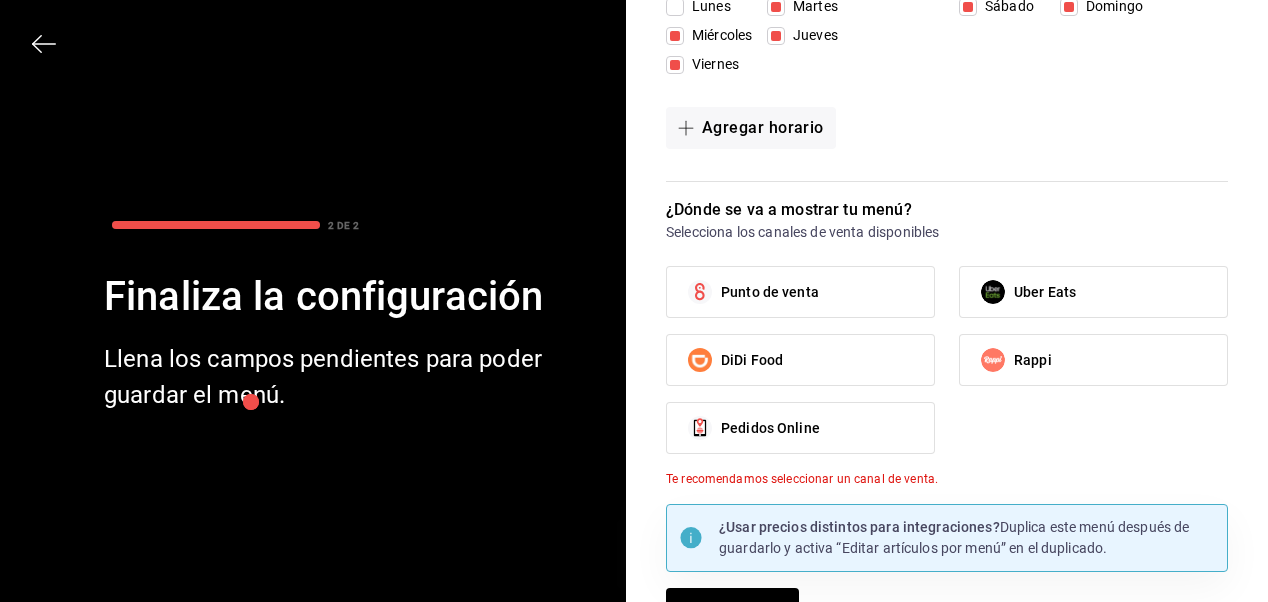 scroll, scrollTop: 300, scrollLeft: 0, axis: vertical 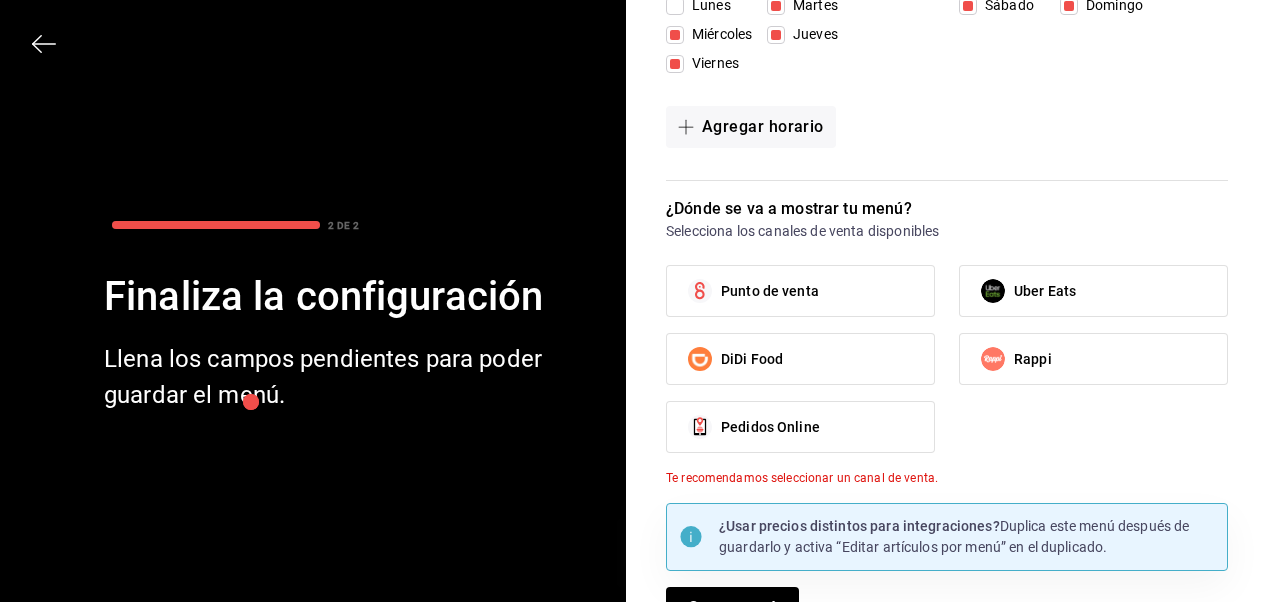 click on "Punto de venta" at bounding box center [800, 291] 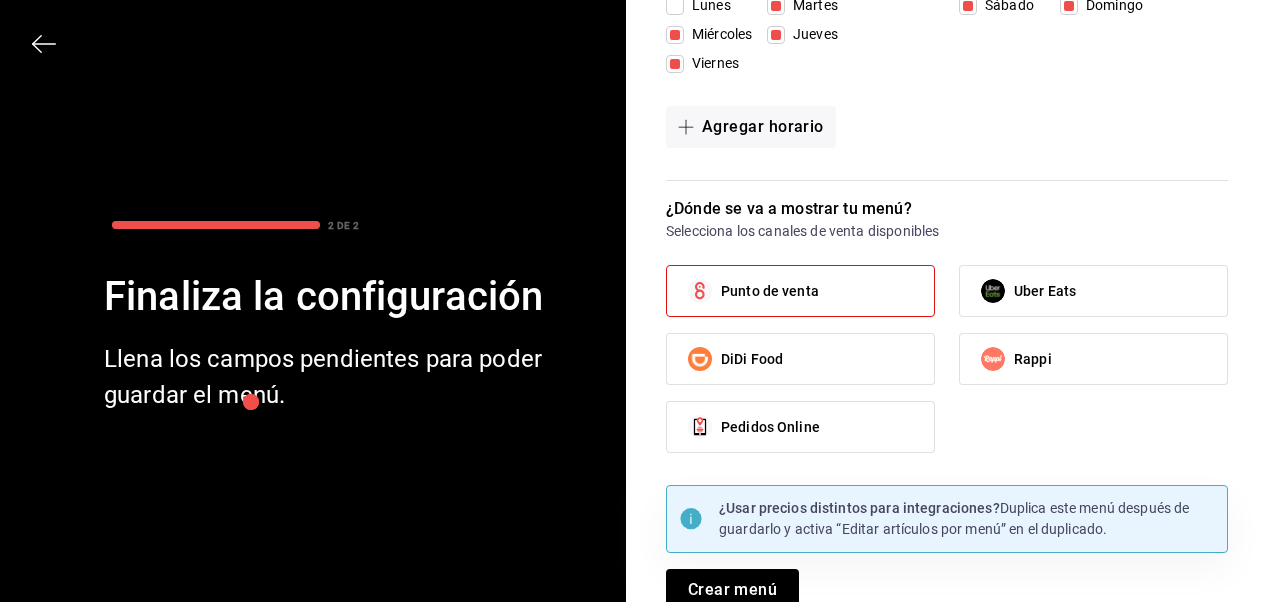 scroll, scrollTop: 339, scrollLeft: 0, axis: vertical 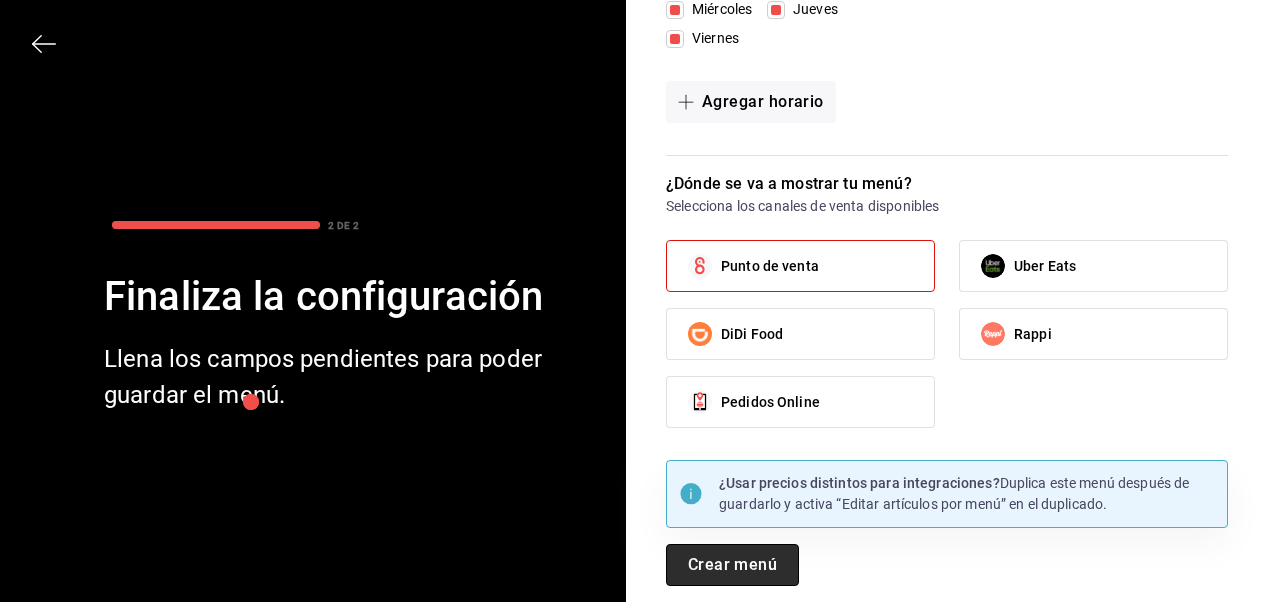 click on "Crear menú" at bounding box center [732, 565] 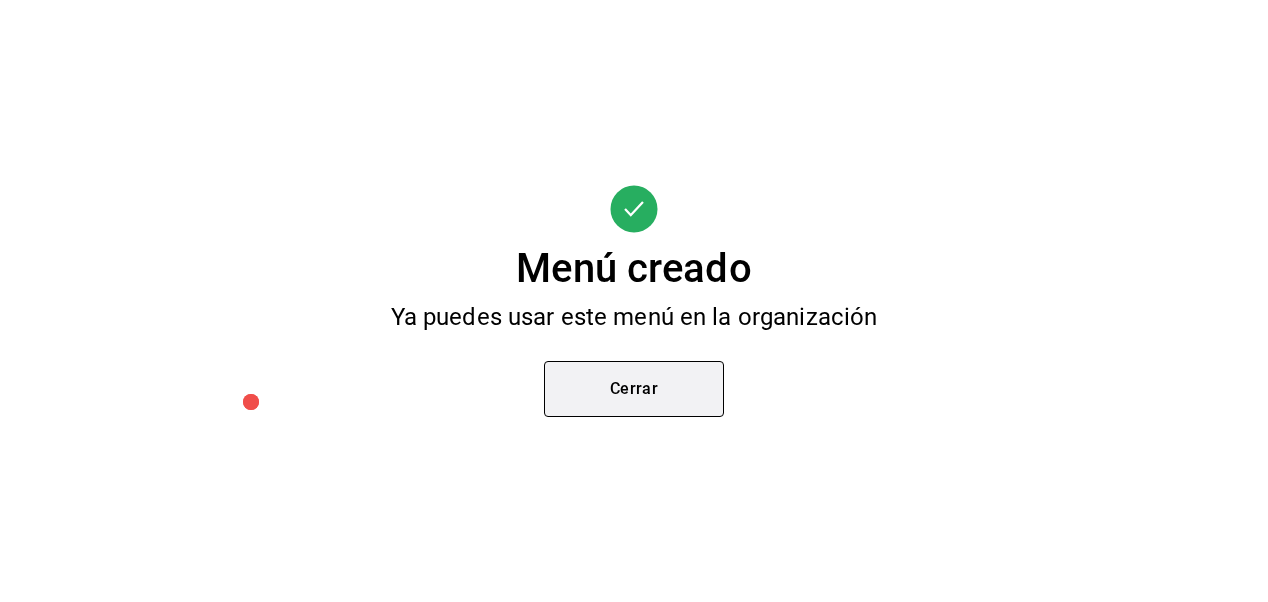 click on "Cerrar" at bounding box center (634, 389) 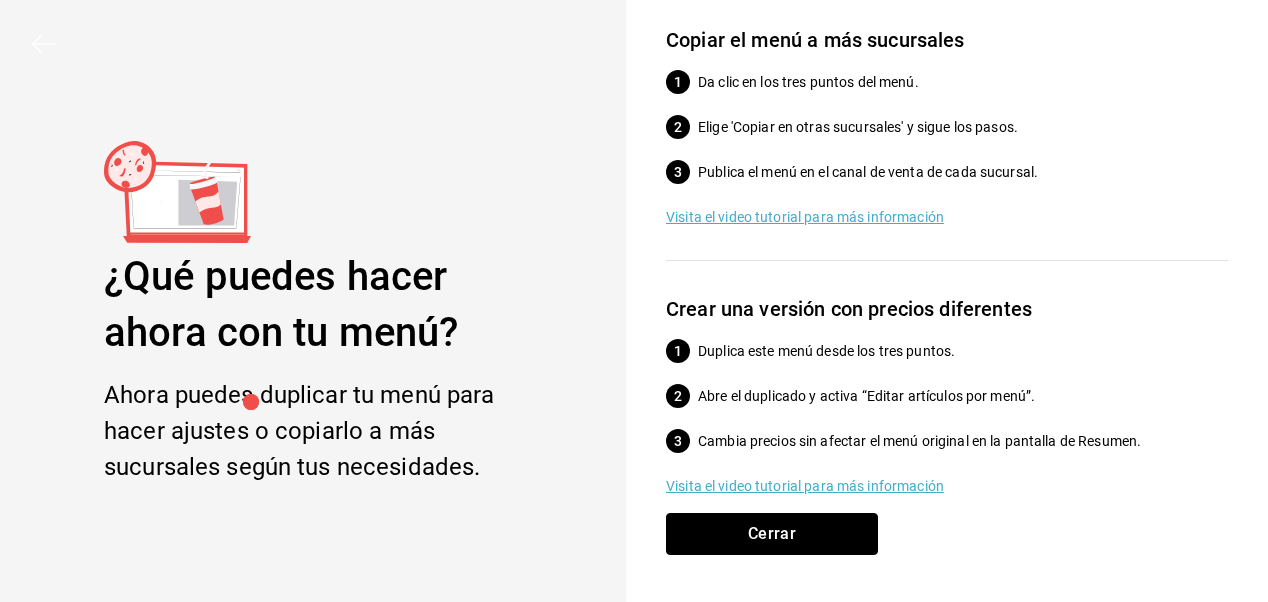 click on "Cerrar" at bounding box center [772, 534] 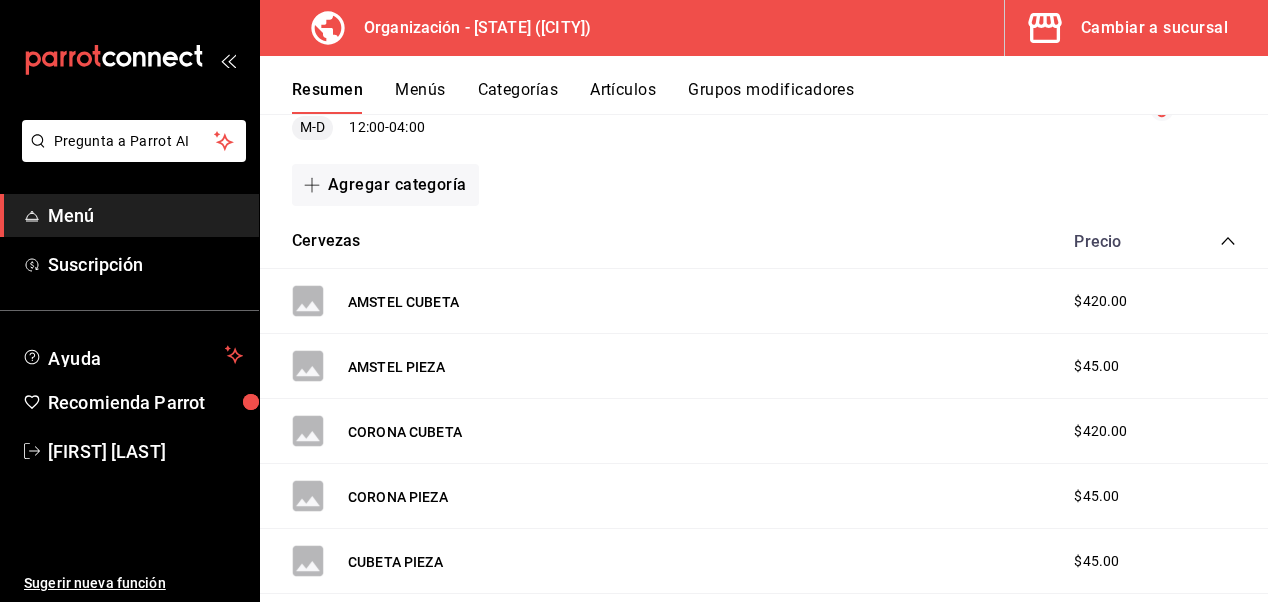 scroll, scrollTop: 200, scrollLeft: 0, axis: vertical 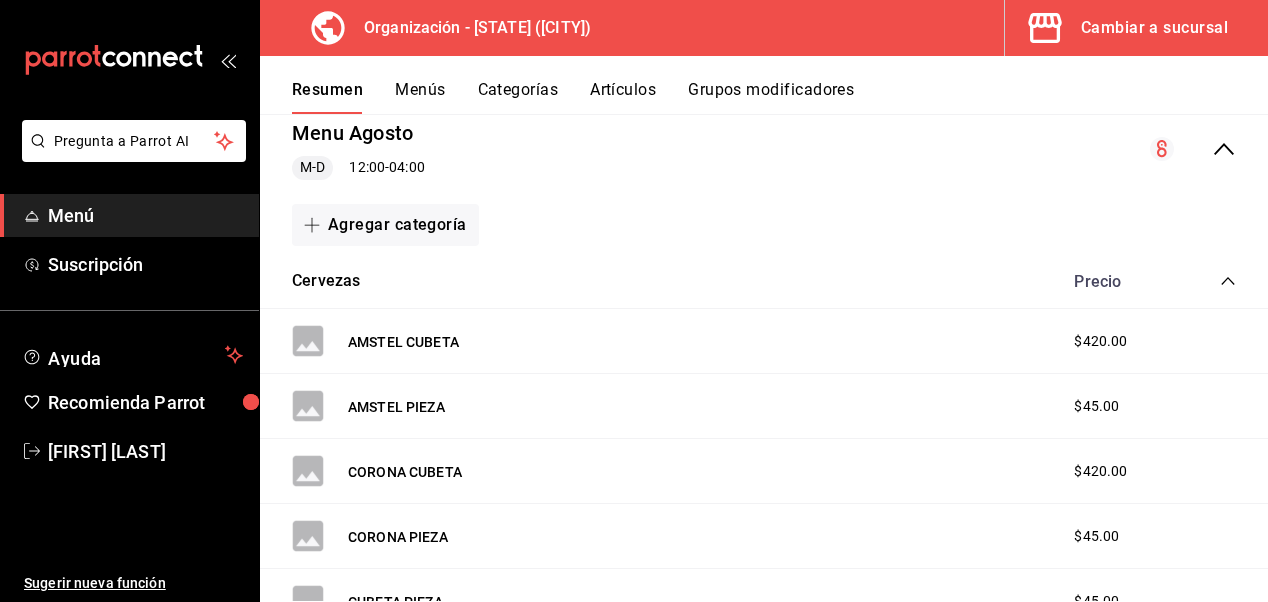 click on "Menús" at bounding box center (420, 97) 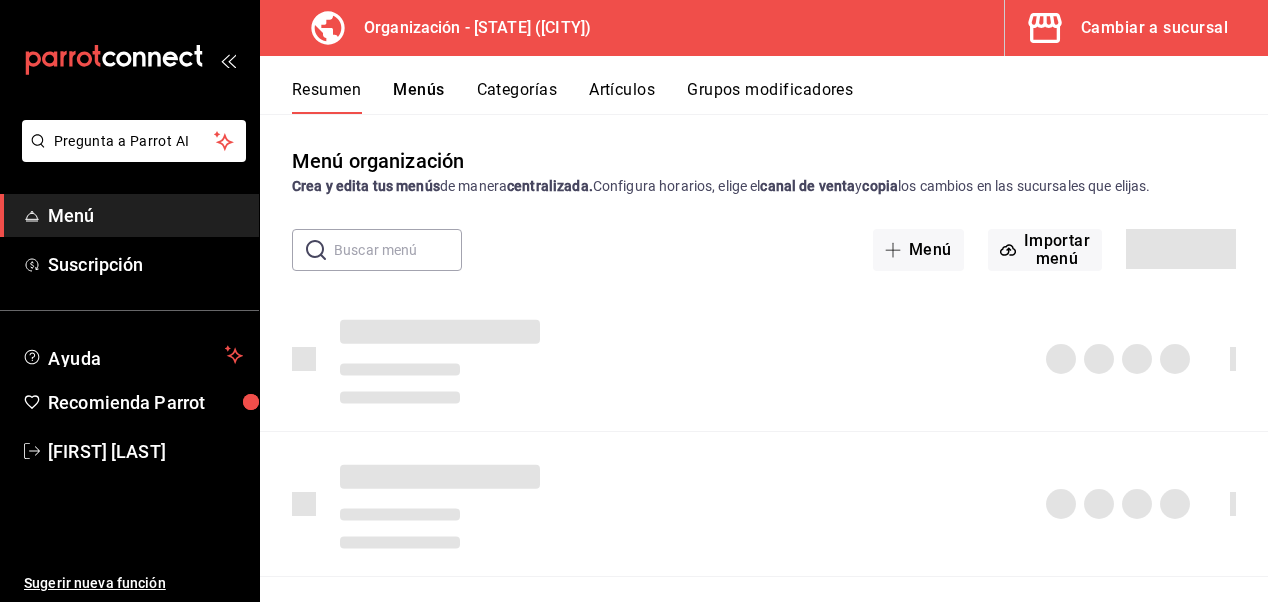 click on "[FIRST] [LAST]" at bounding box center [145, 451] 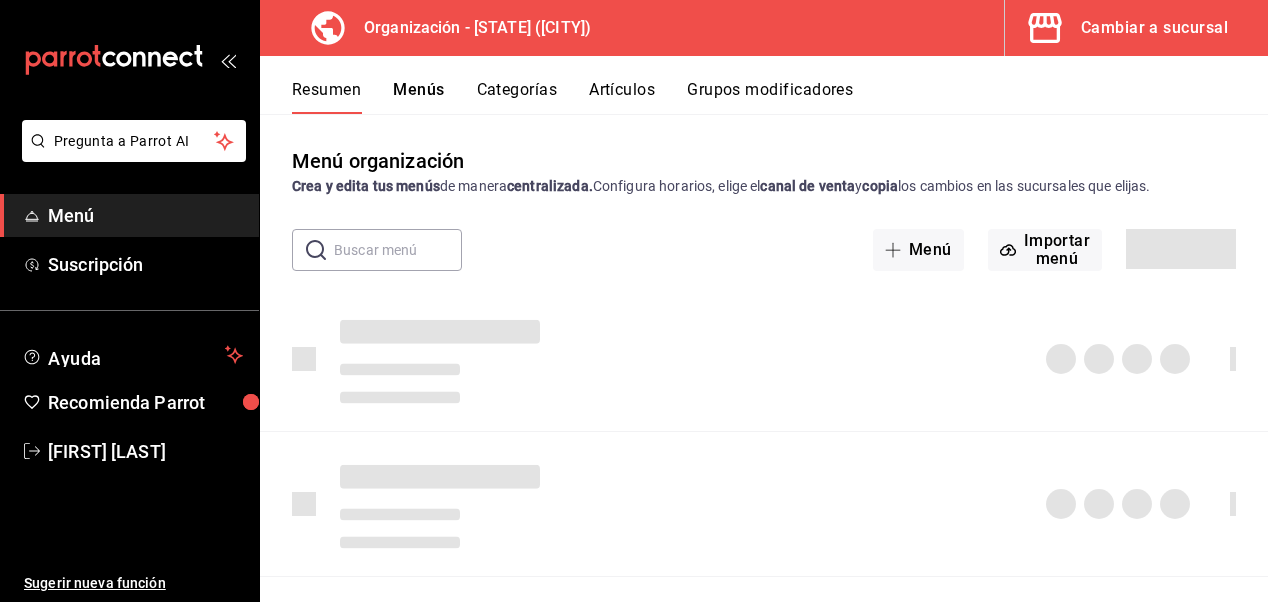 click on "Pregunta a Parrot AI Menú   Suscripción   Ayuda Recomienda Parrot   Daniel Hdz   Sugerir nueva función   Organización - Amazonas (Escobedo) Cambiar a sucursal Resumen Menús Categorías Artículos Grupos modificadores Menú organización Crea y edita tus menús  de manera  centralizada.  Configura horarios, elige el  canal de venta  y  copia  los cambios en las sucursales que elijas. ​ ​ Menú Importar menú Guardar Pregunta a Parrot AI Menú   Suscripción   Ayuda Recomienda Parrot   Daniel Hdz   Sugerir nueva función   GANA 1 MES GRATIS EN TU SUSCRIPCIÓN AQUÍ ¿Recuerdas cómo empezó tu restaurante?
Hoy puedes ayudar a un colega a tener el mismo cambio que tú viviste.
Recomienda Parrot directamente desde tu Portal Administrador.
Es fácil y rápido.
🎁 Por cada restaurante que se una, ganas 1 mes gratis. Ver video tutorial Ir a video Visitar centro de ayuda (81) 2046 6363 soporte@parrotsoftware.io Visitar centro de ayuda (81) 2046 6363 soporte@parrotsoftware.io" at bounding box center [634, 301] 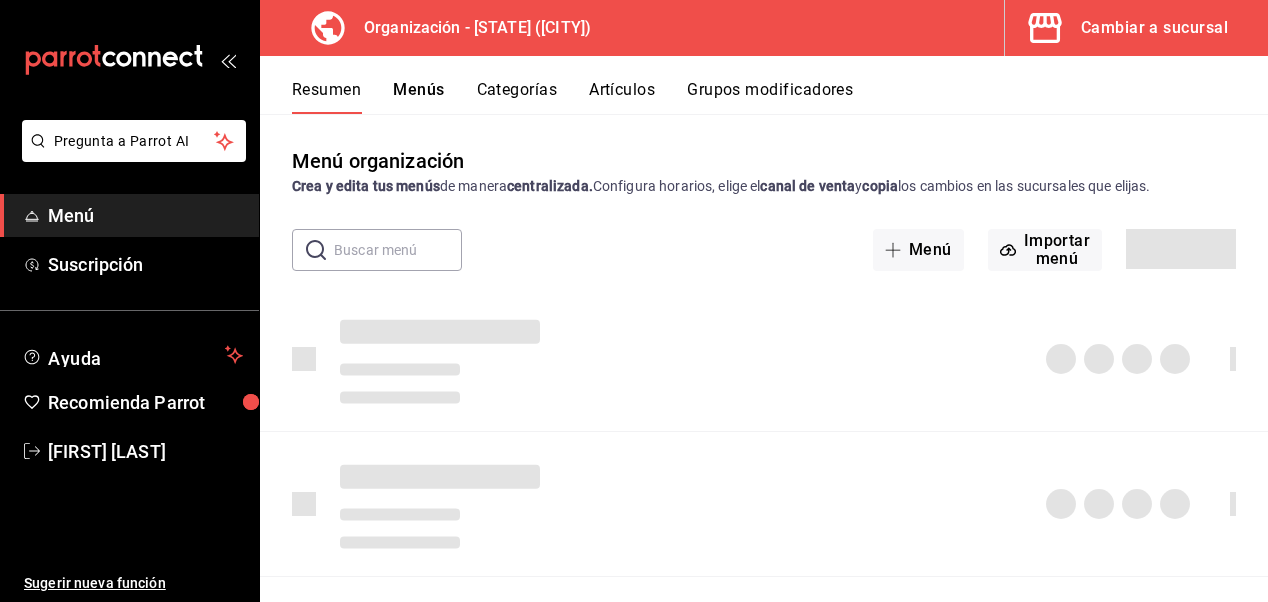 click on "Pregunta a Parrot AI Menú   Suscripción   Ayuda Recomienda Parrot   Daniel Hdz   Sugerir nueva función   Organización - Amazonas (Escobedo) Cambiar a sucursal Resumen Menús Categorías Artículos Grupos modificadores Menú organización Crea y edita tus menús  de manera  centralizada.  Configura horarios, elige el  canal de venta  y  copia  los cambios en las sucursales que elijas. ​ ​ Menú Importar menú Guardar Pregunta a Parrot AI Menú   Suscripción   Ayuda Recomienda Parrot   Daniel Hdz   Sugerir nueva función   GANA 1 MES GRATIS EN TU SUSCRIPCIÓN AQUÍ ¿Recuerdas cómo empezó tu restaurante?
Hoy puedes ayudar a un colega a tener el mismo cambio que tú viviste.
Recomienda Parrot directamente desde tu Portal Administrador.
Es fácil y rápido.
🎁 Por cada restaurante que se una, ganas 1 mes gratis. Ver video tutorial Ir a video Visitar centro de ayuda (81) 2046 6363 soporte@parrotsoftware.io Visitar centro de ayuda (81) 2046 6363 soporte@parrotsoftware.io" at bounding box center [634, 301] 